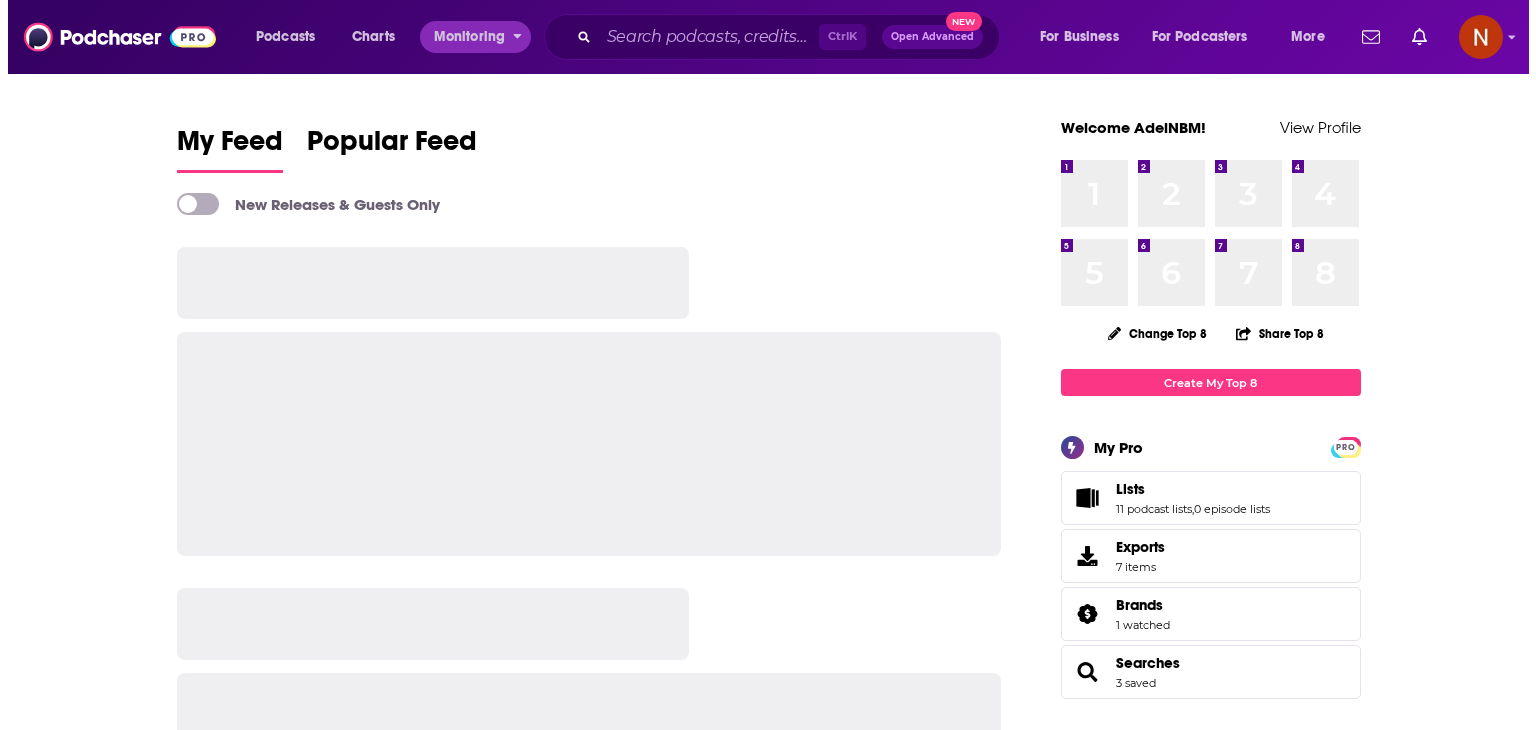scroll, scrollTop: 0, scrollLeft: 0, axis: both 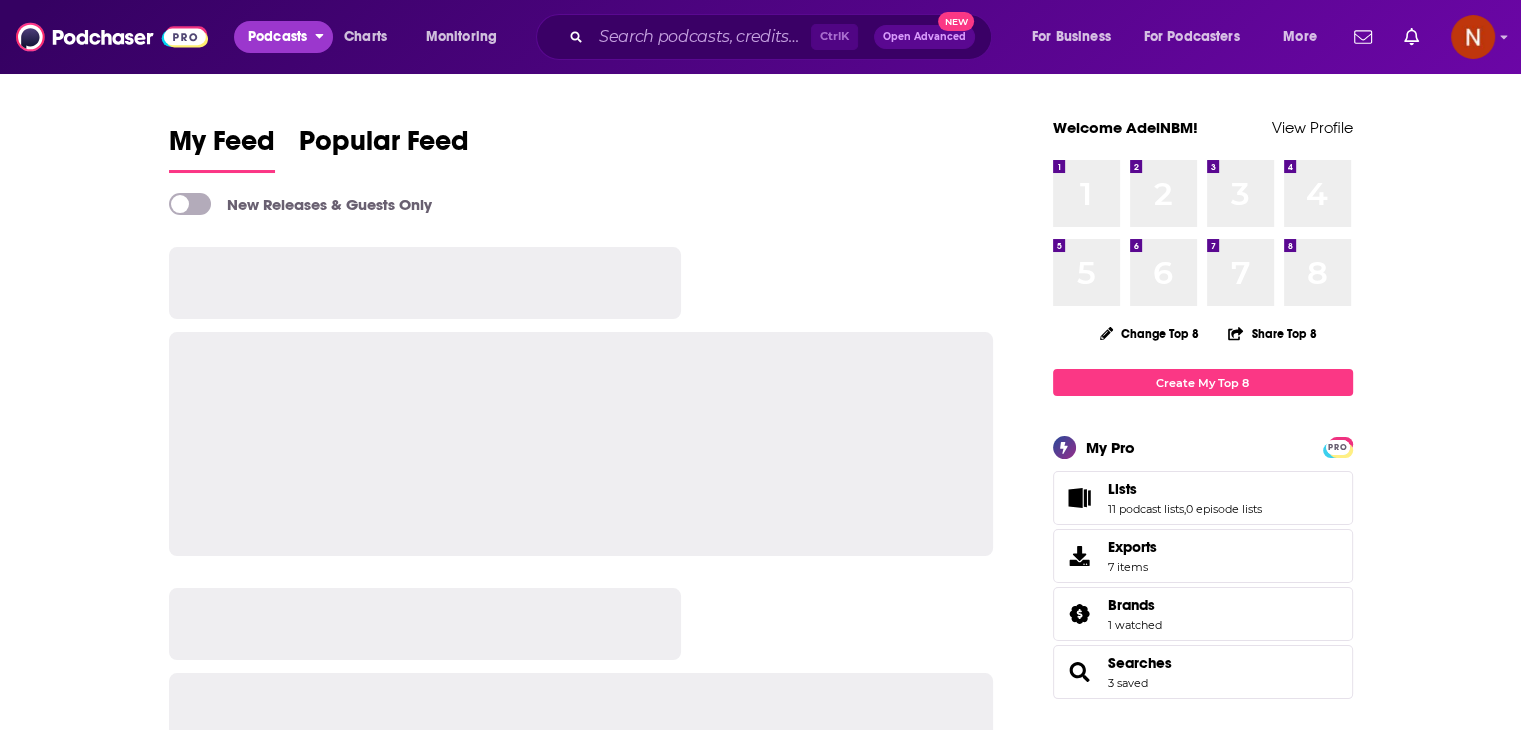 click 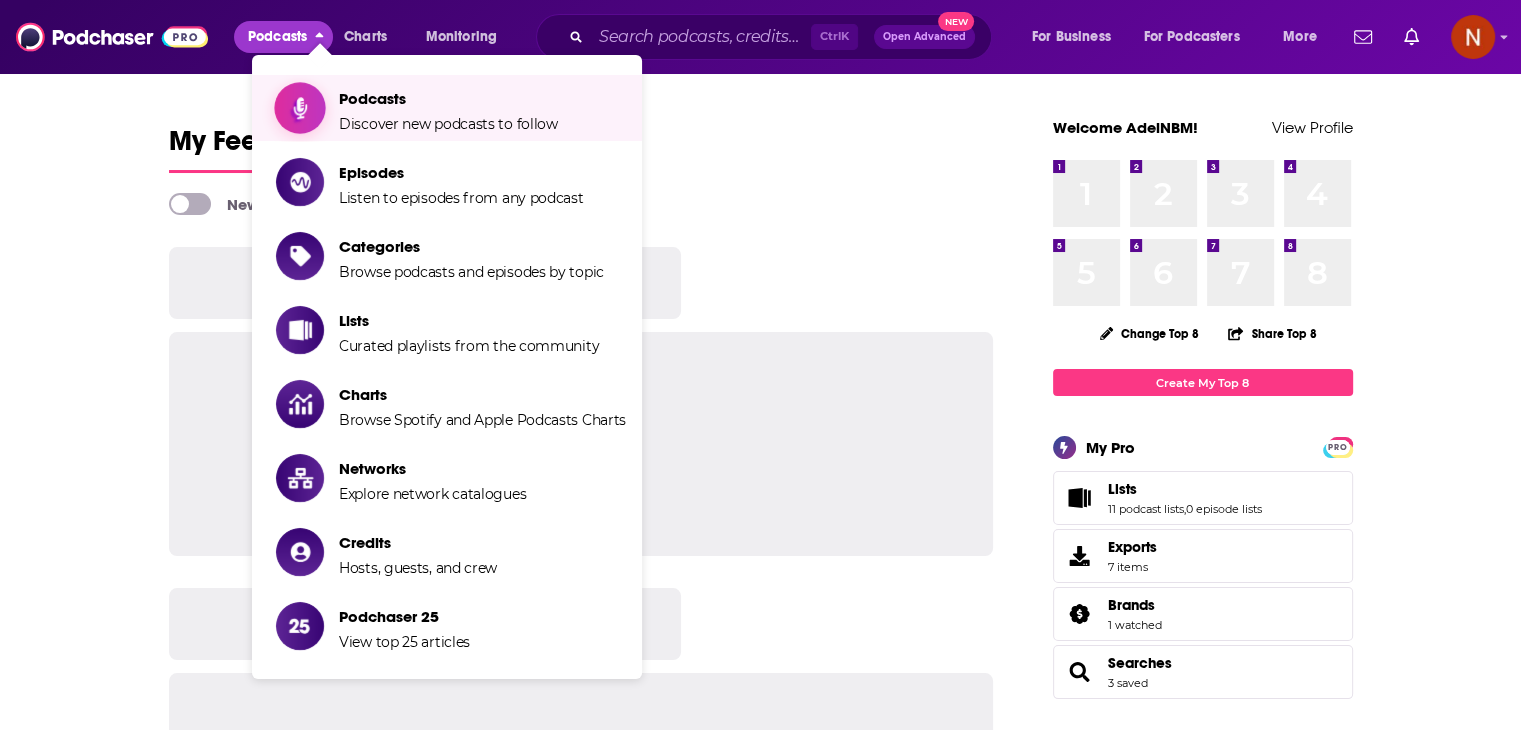 click on "Podcasts" at bounding box center (448, 98) 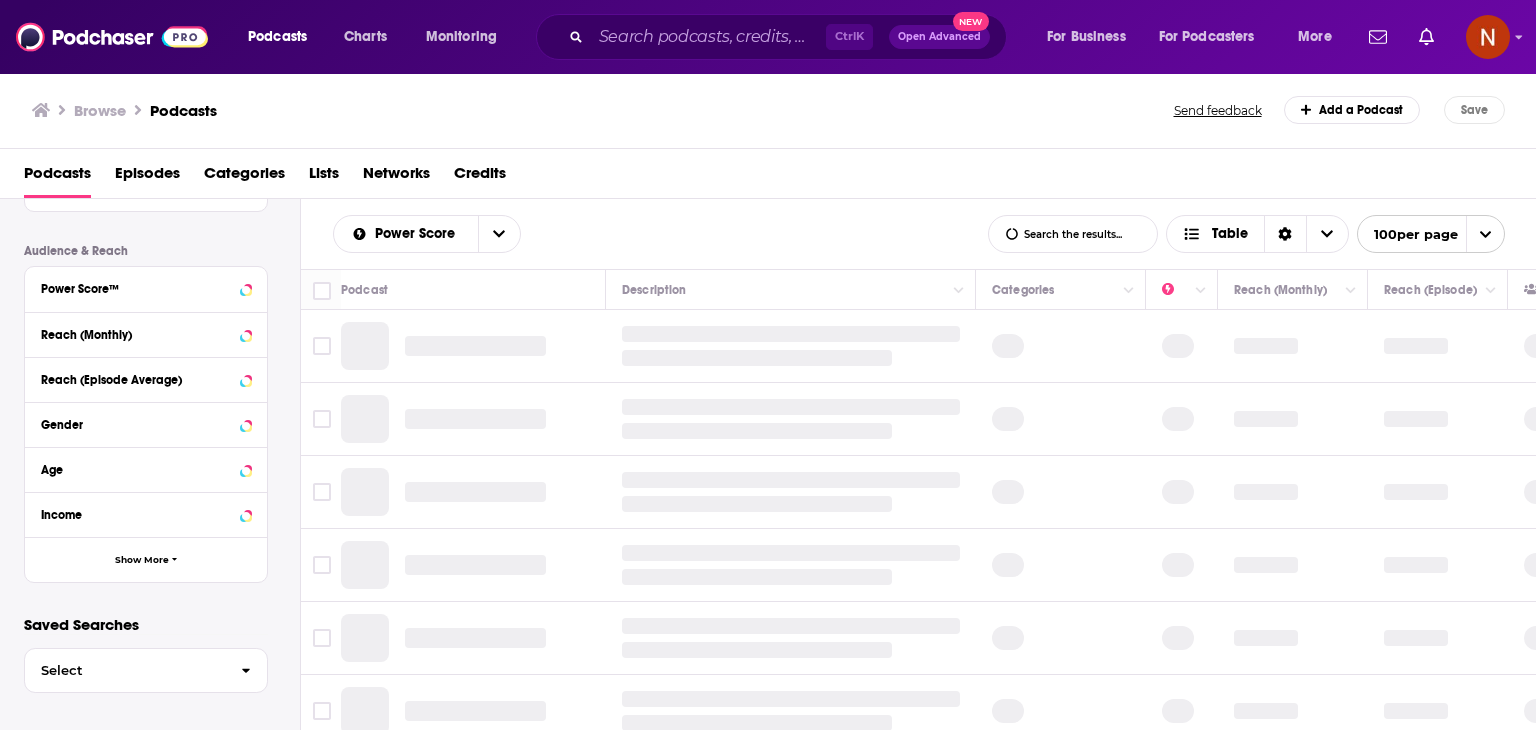 scroll, scrollTop: 0, scrollLeft: 0, axis: both 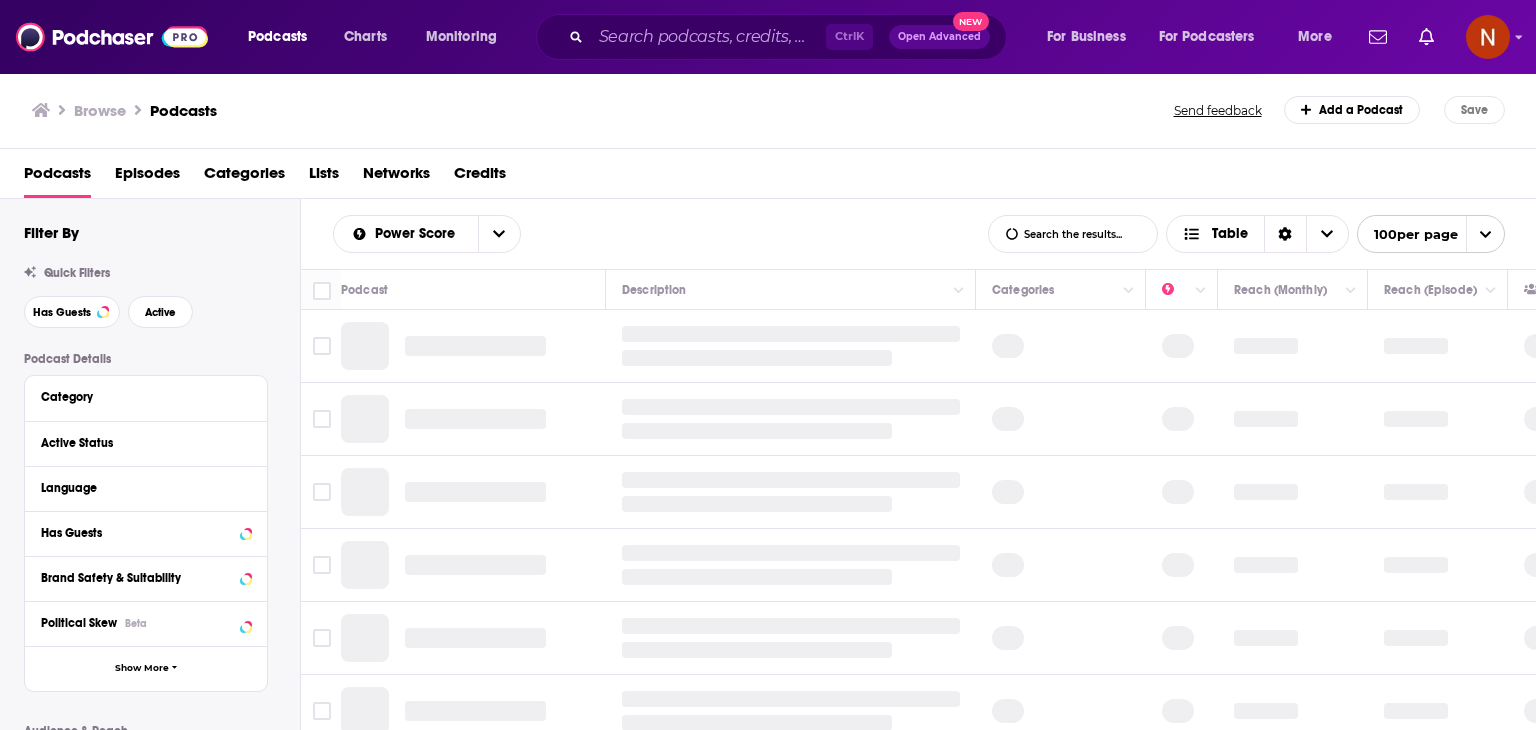 click on "Language" at bounding box center (146, 488) 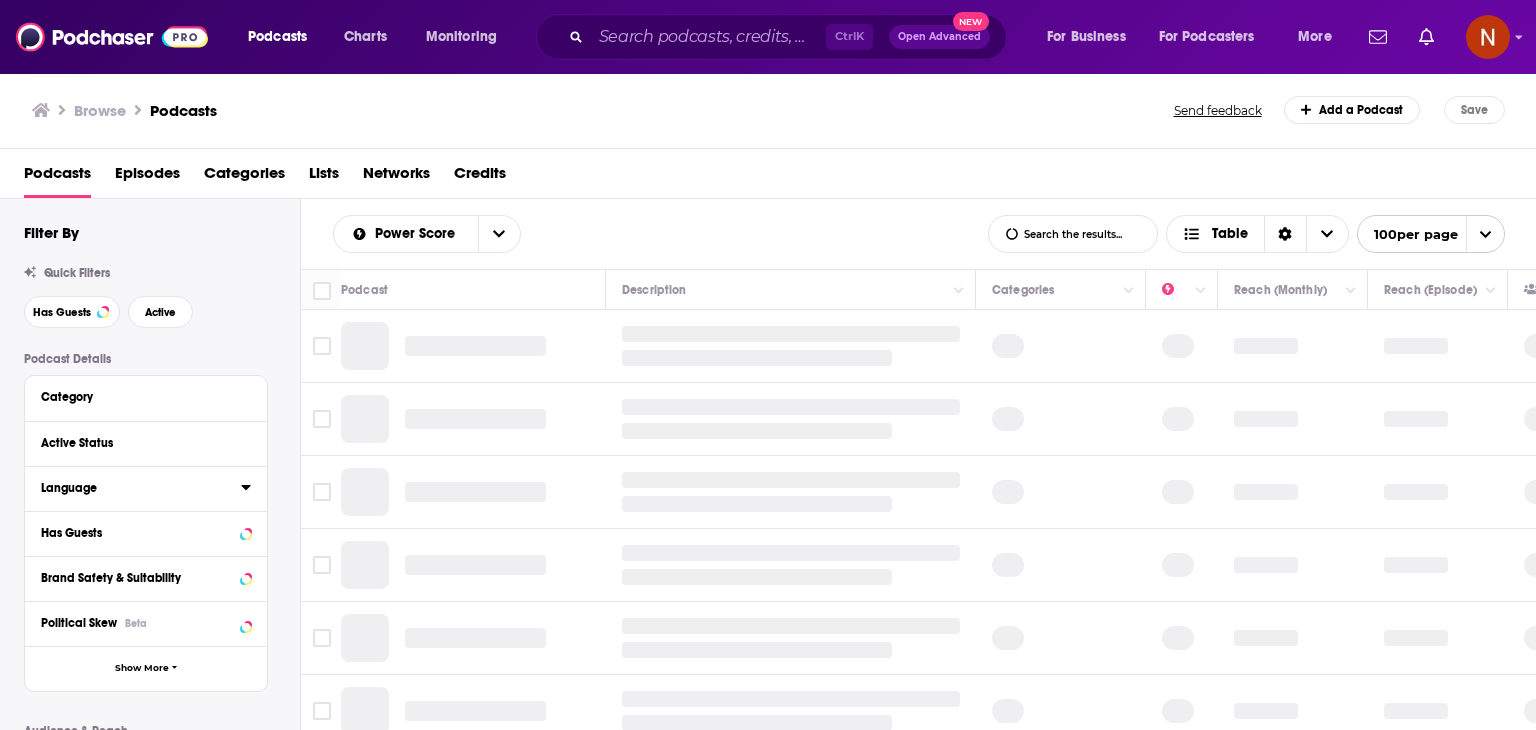 click on "Language" at bounding box center [141, 487] 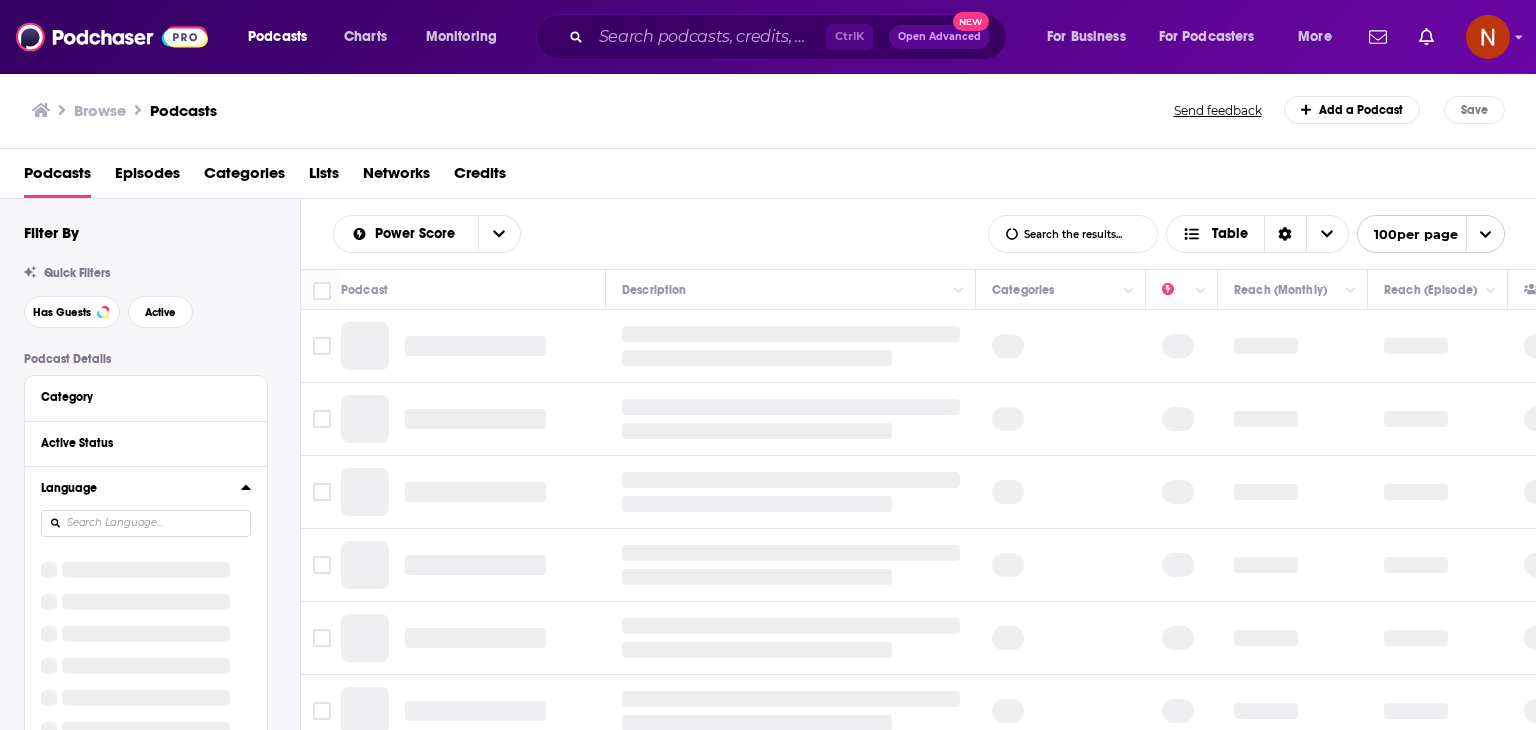 click at bounding box center [146, 523] 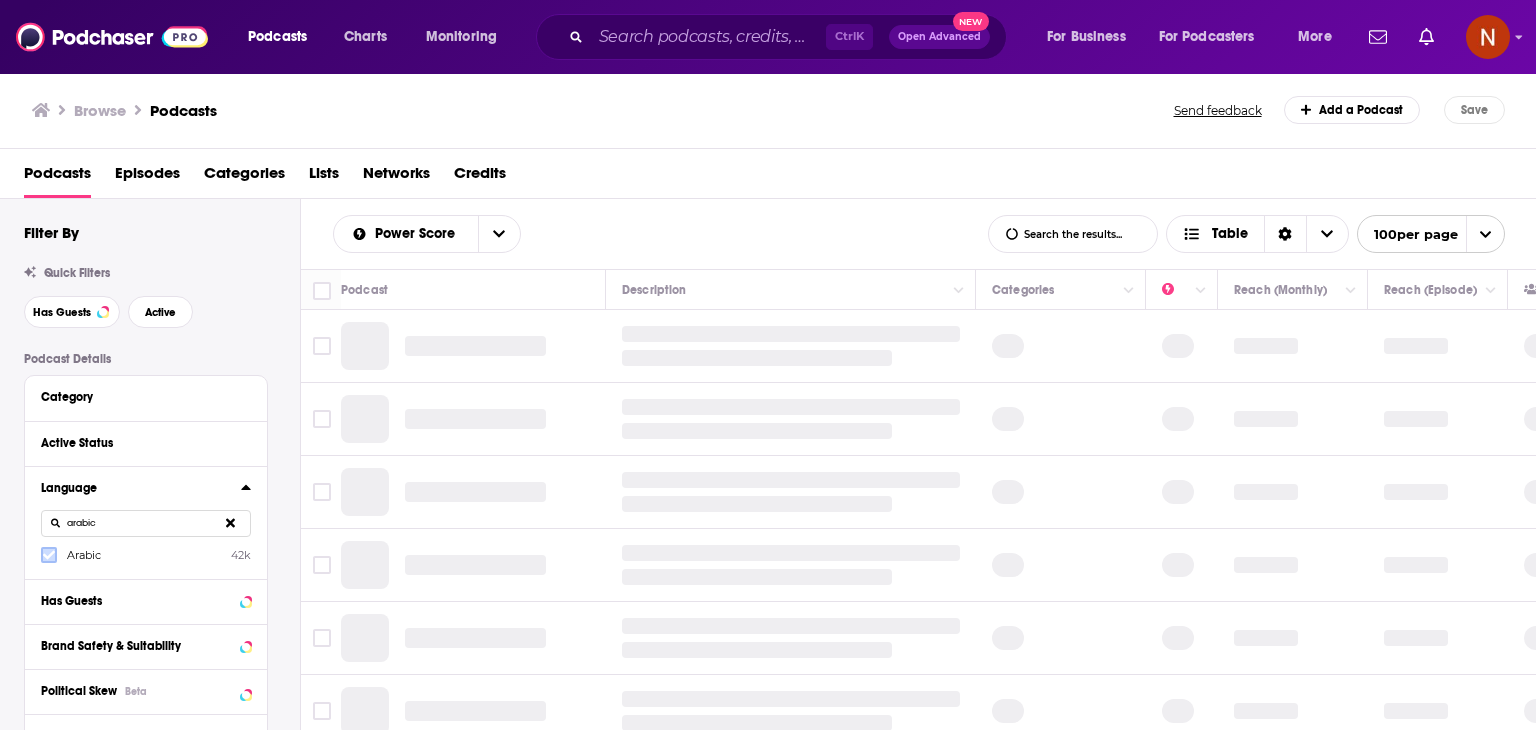 type on "arabic" 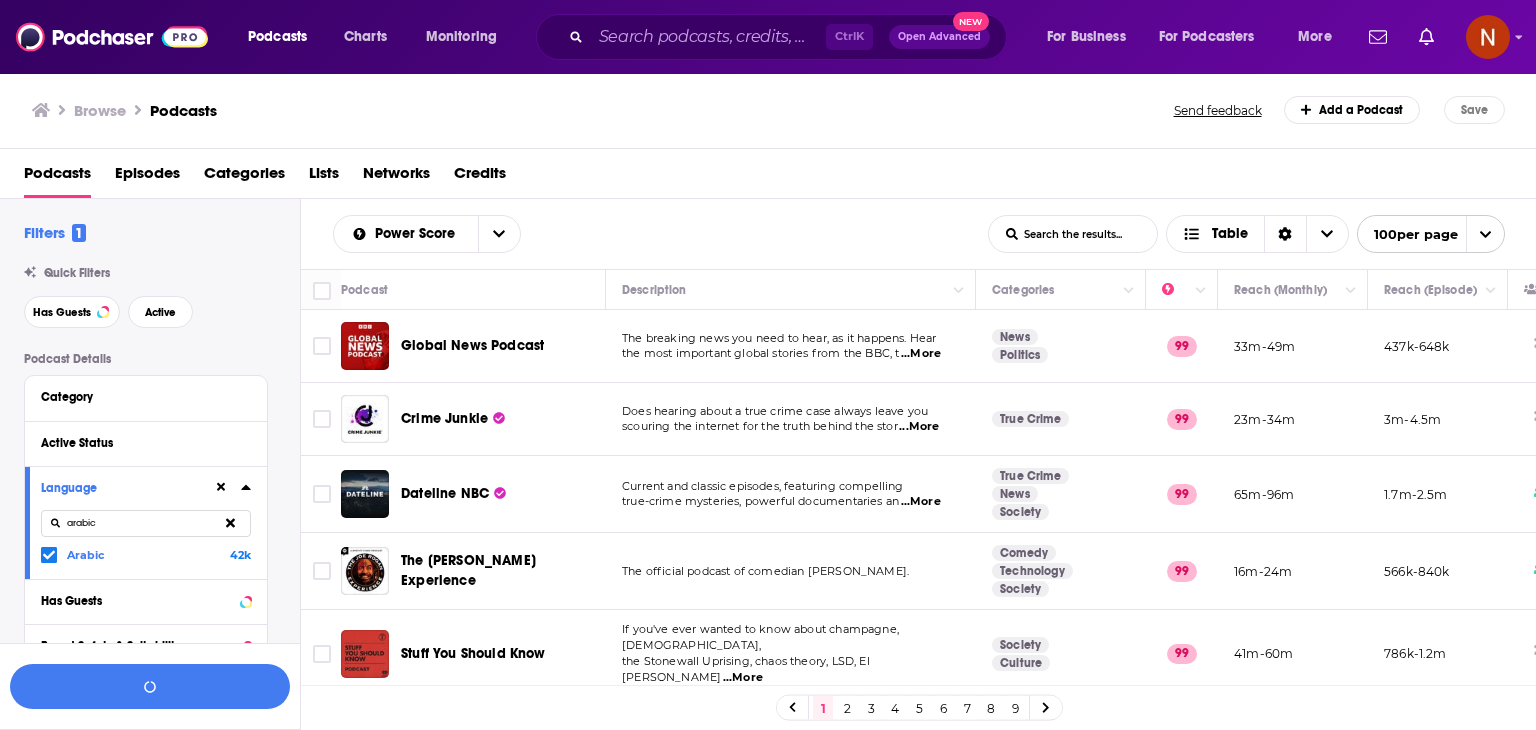 click 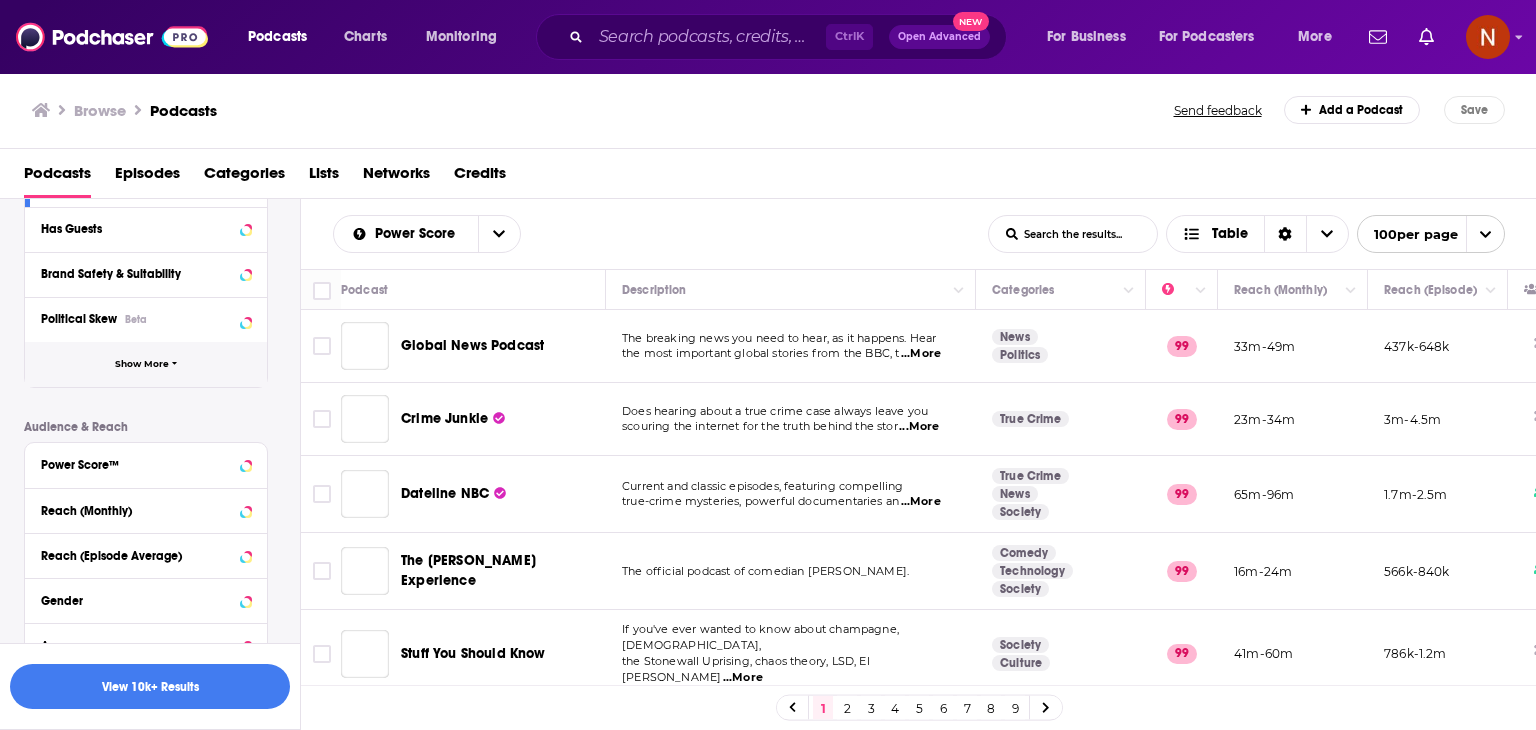 click on "Show More" at bounding box center [146, 364] 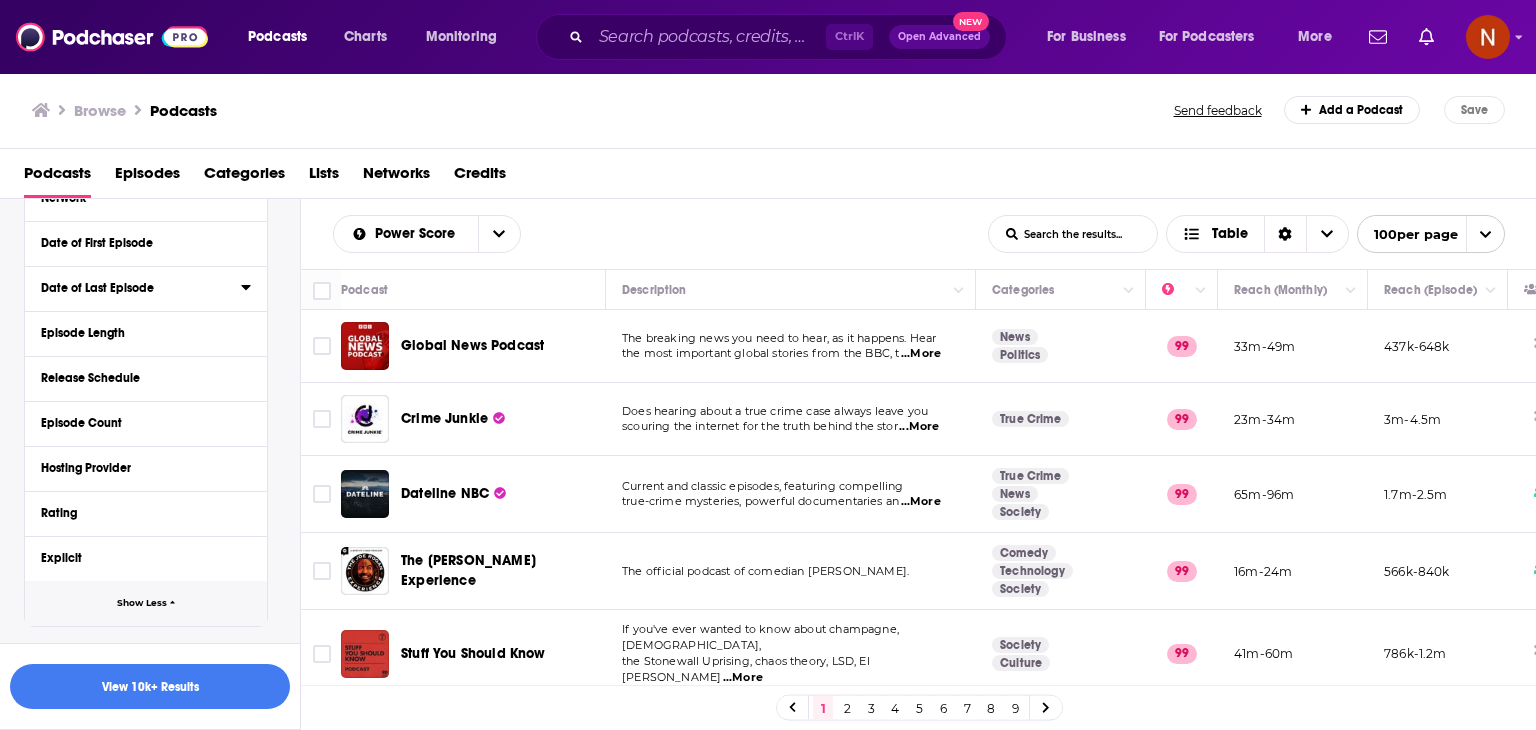 scroll, scrollTop: 471, scrollLeft: 0, axis: vertical 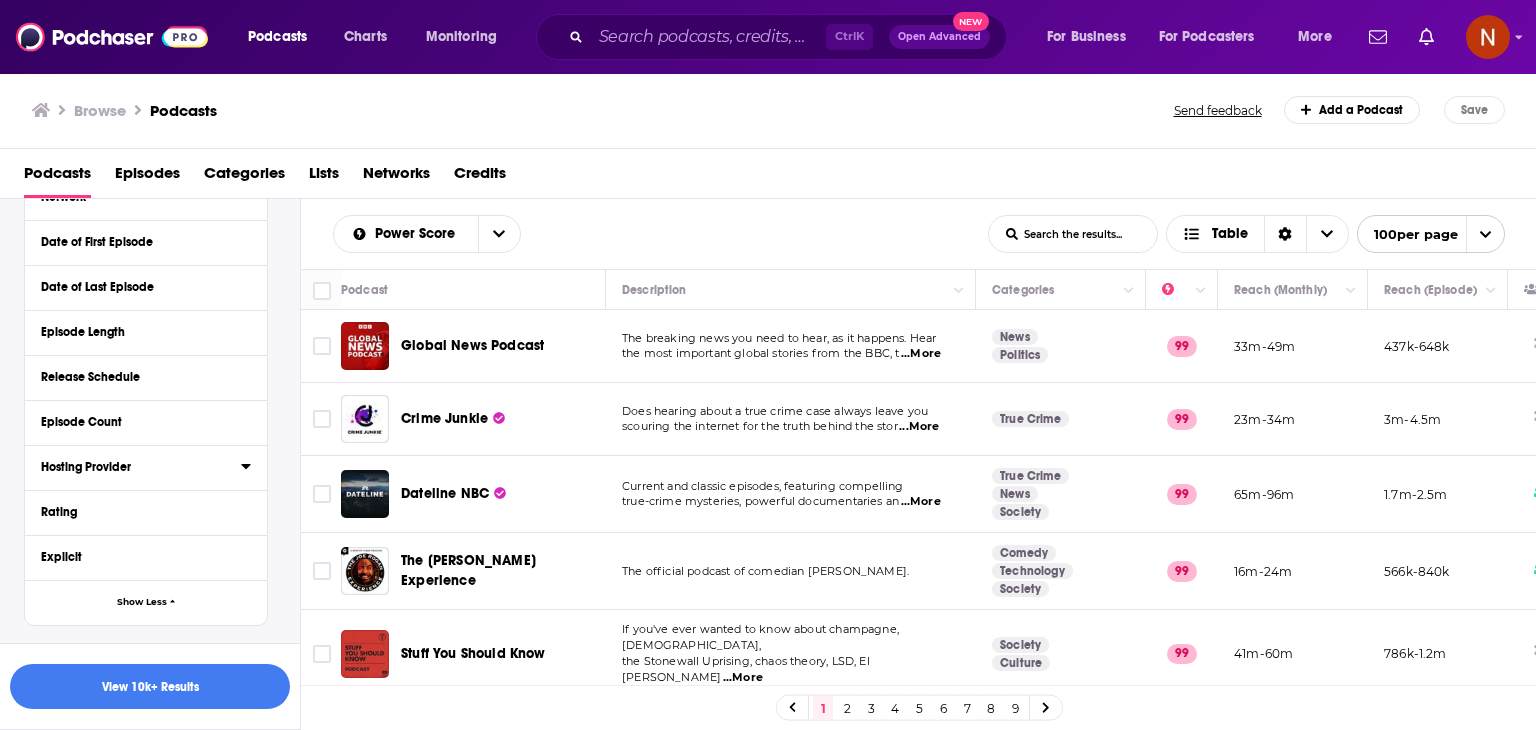 click on "Hosting Provider" at bounding box center (134, 467) 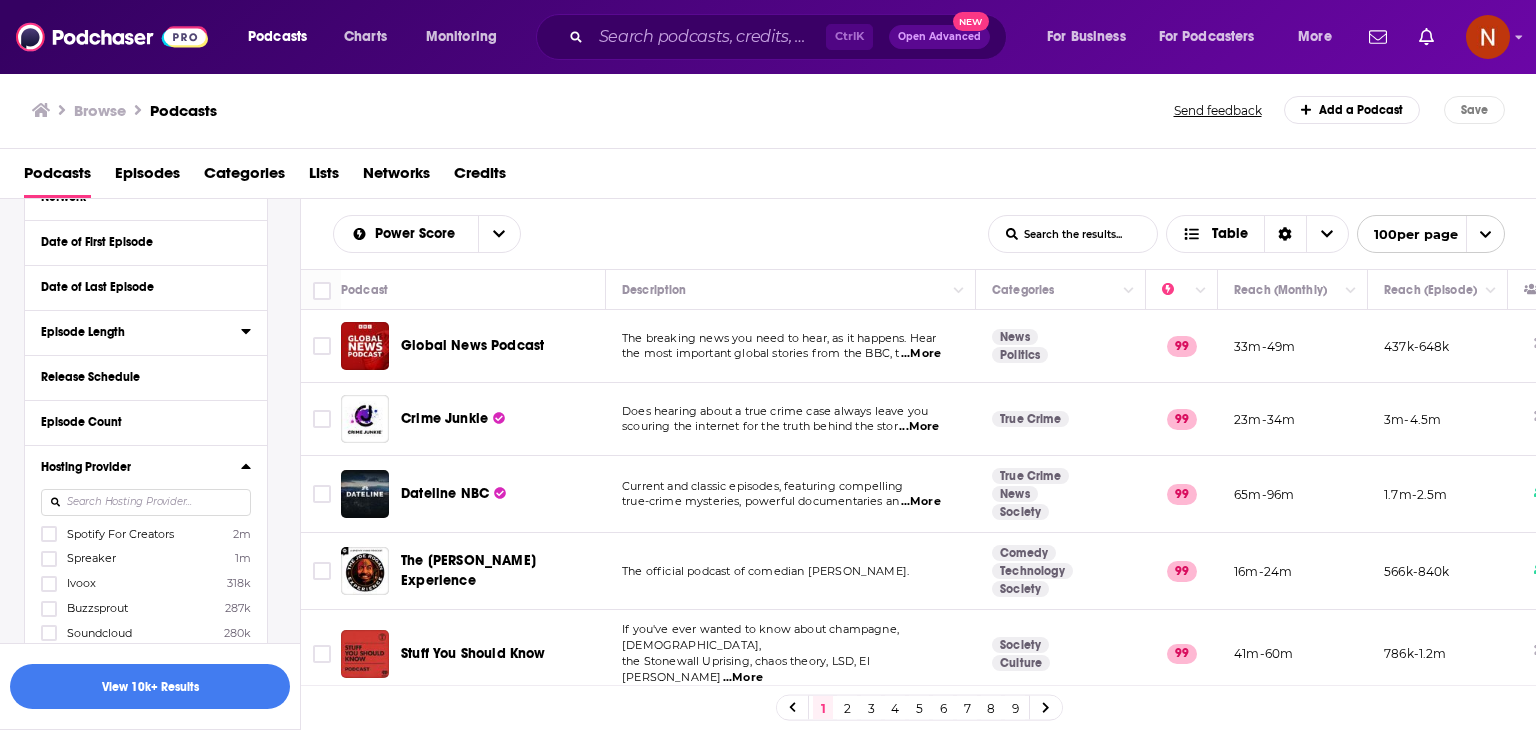 scroll, scrollTop: 0, scrollLeft: 0, axis: both 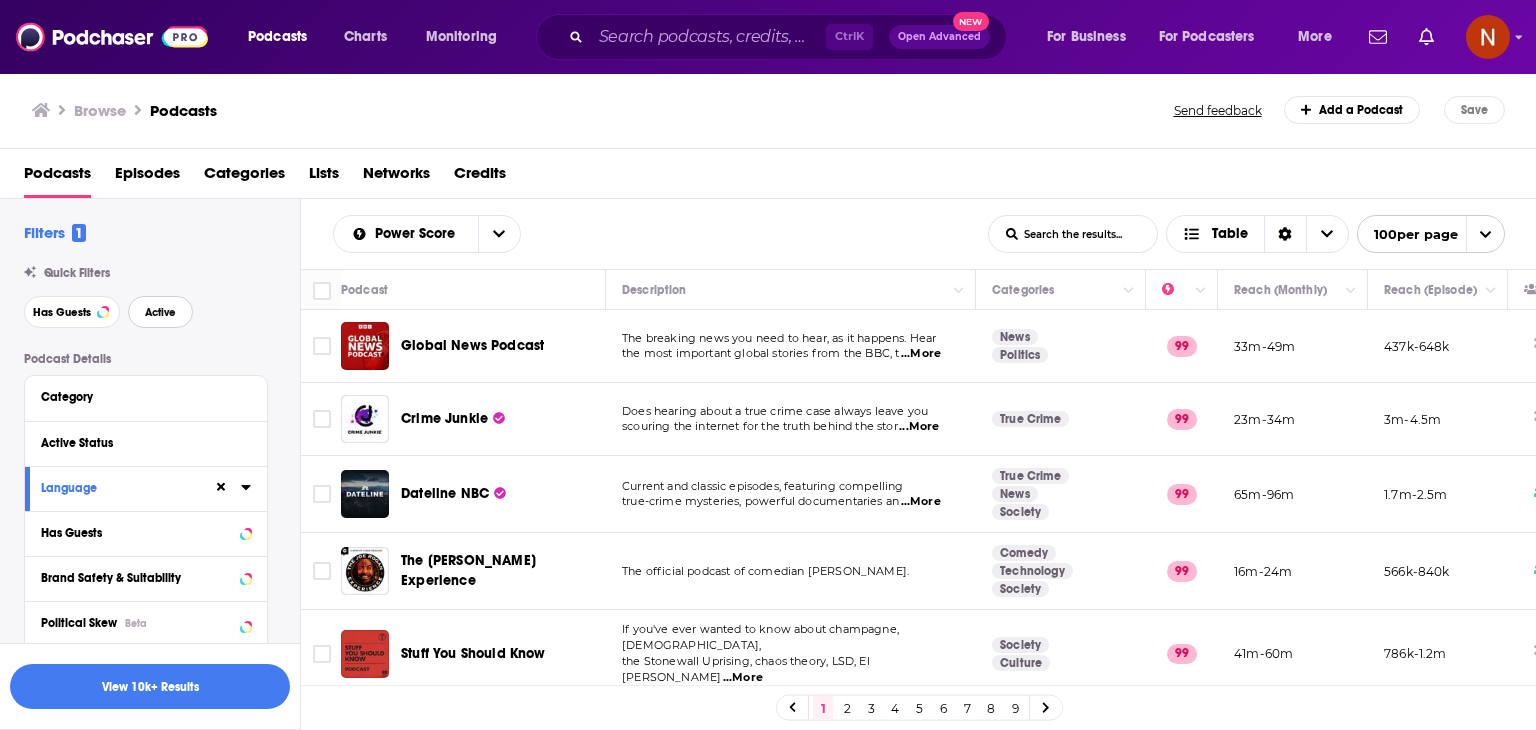 click on "Active" at bounding box center (160, 312) 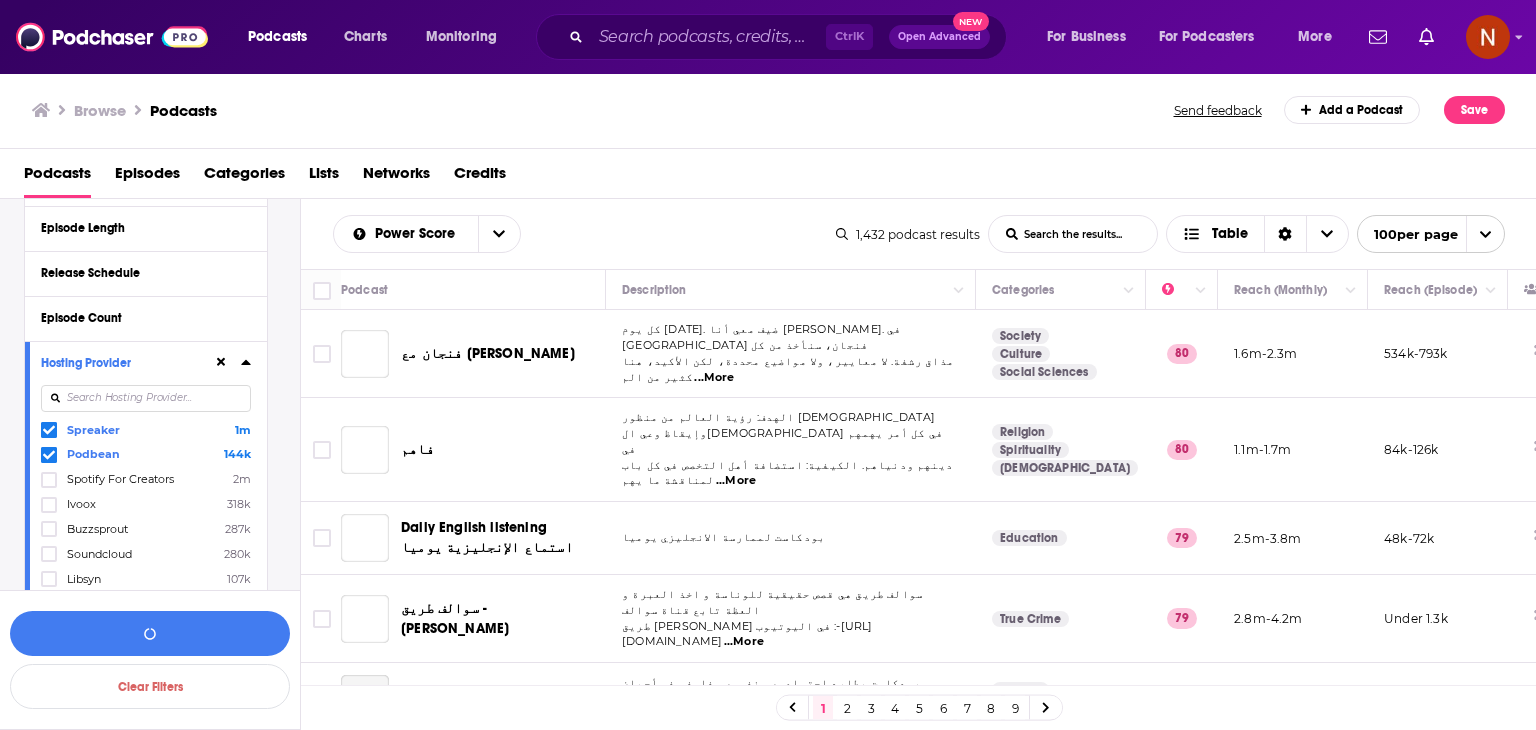scroll, scrollTop: 680, scrollLeft: 0, axis: vertical 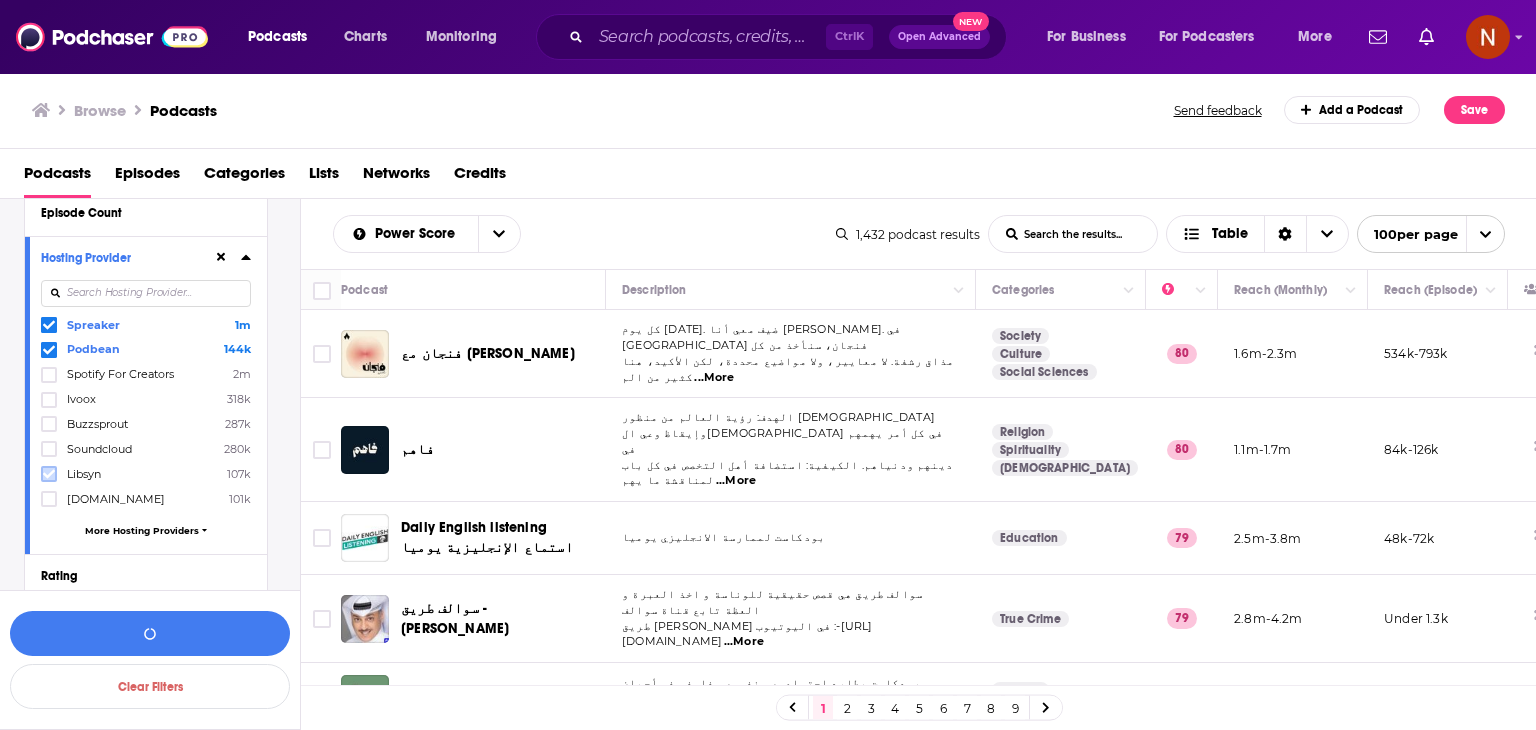 click 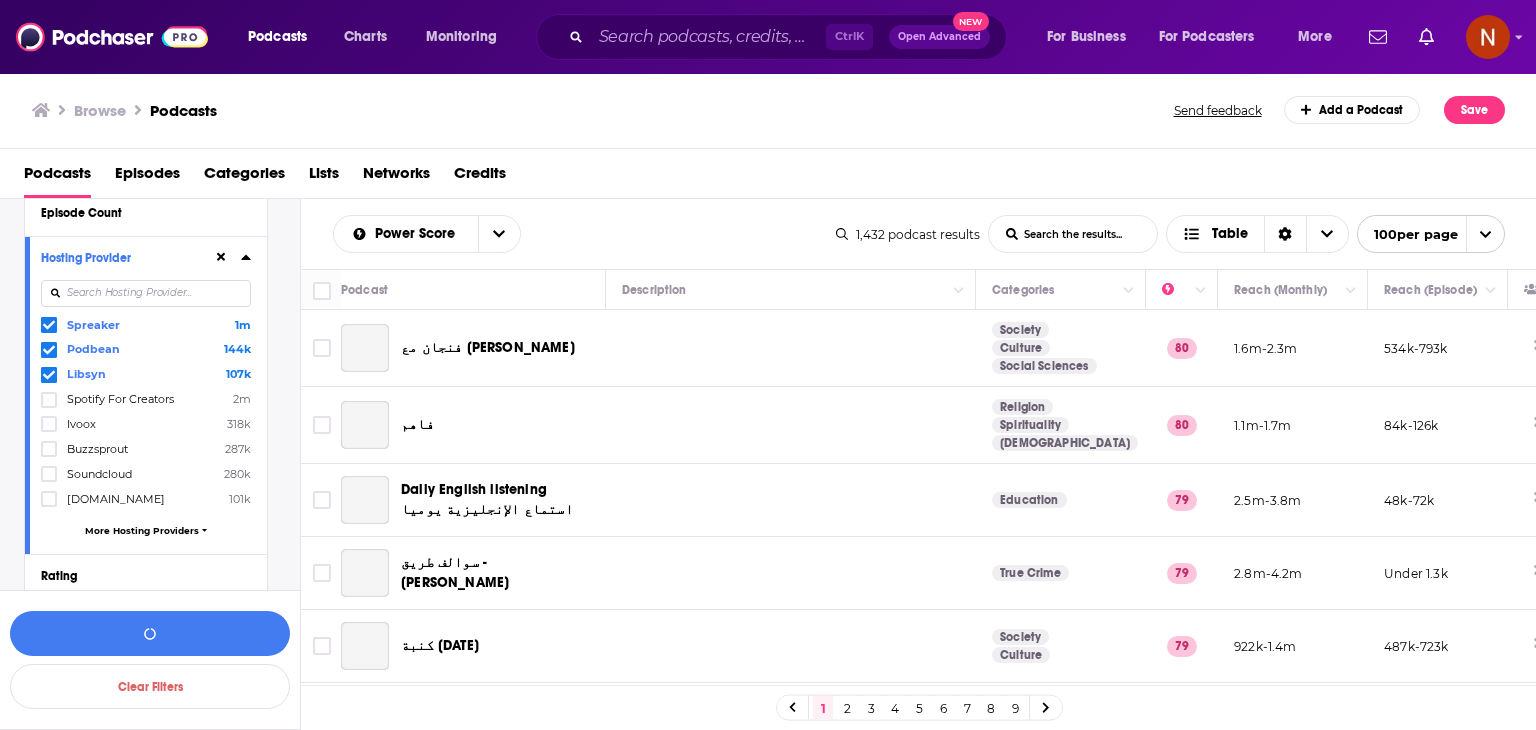 click on "More Hosting Providers" at bounding box center (142, 530) 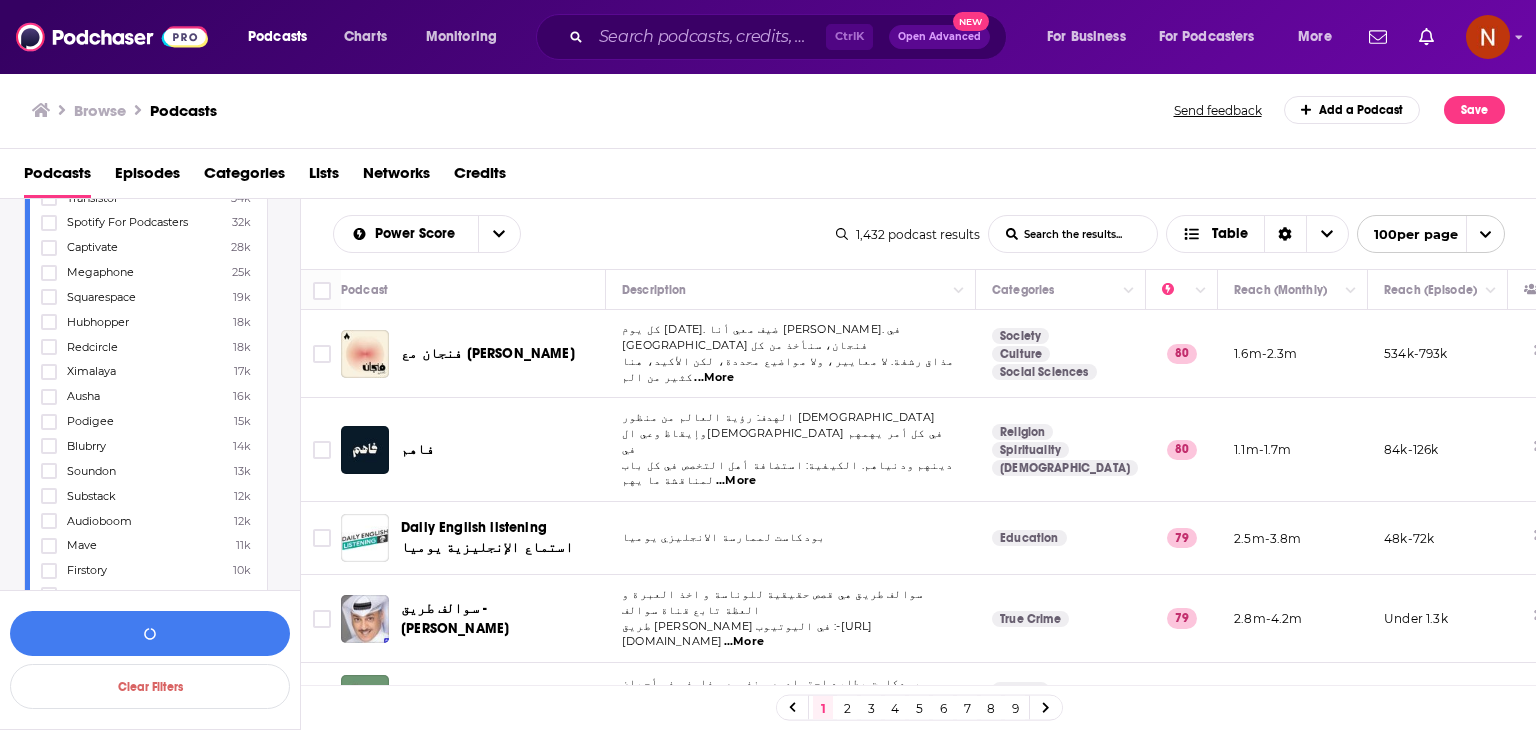 scroll, scrollTop: 1158, scrollLeft: 0, axis: vertical 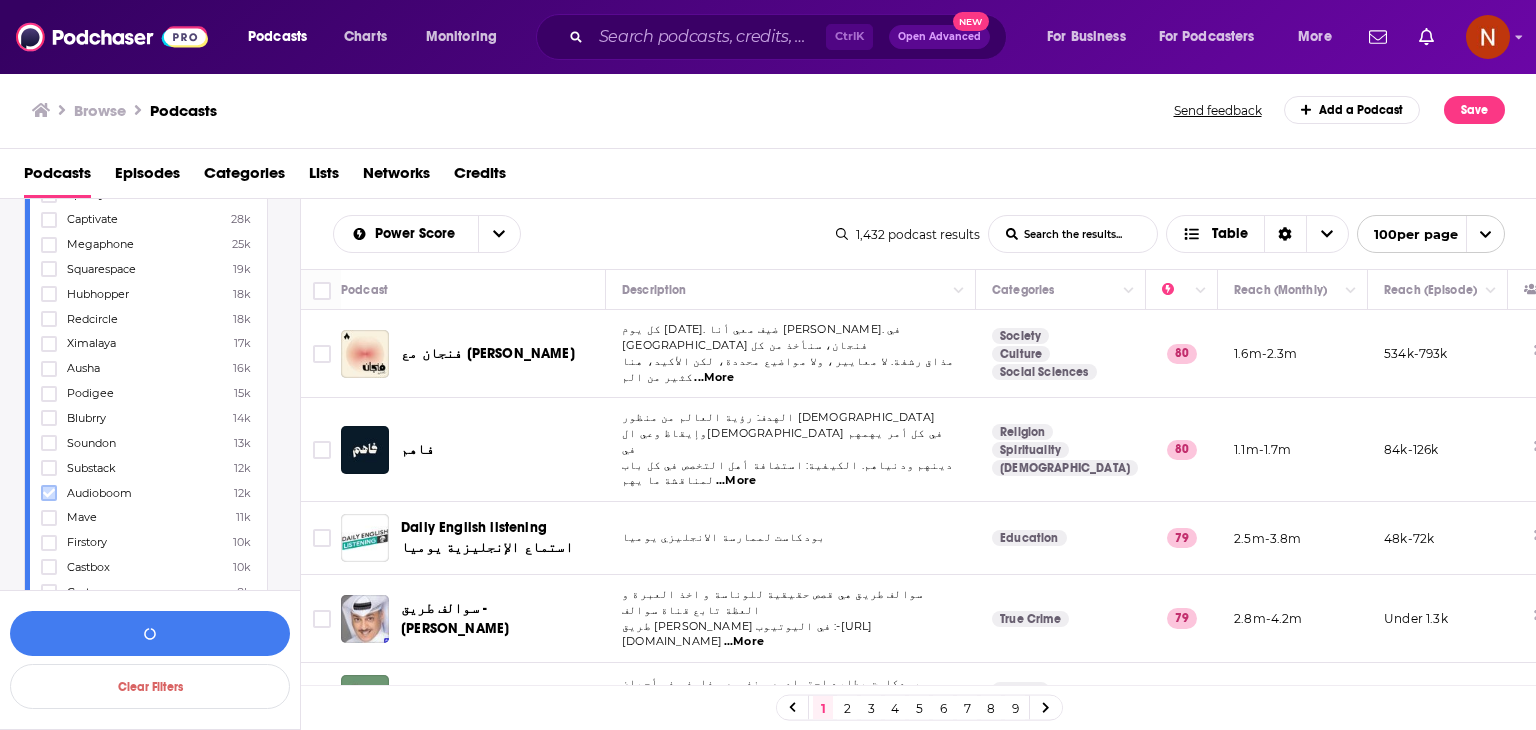click 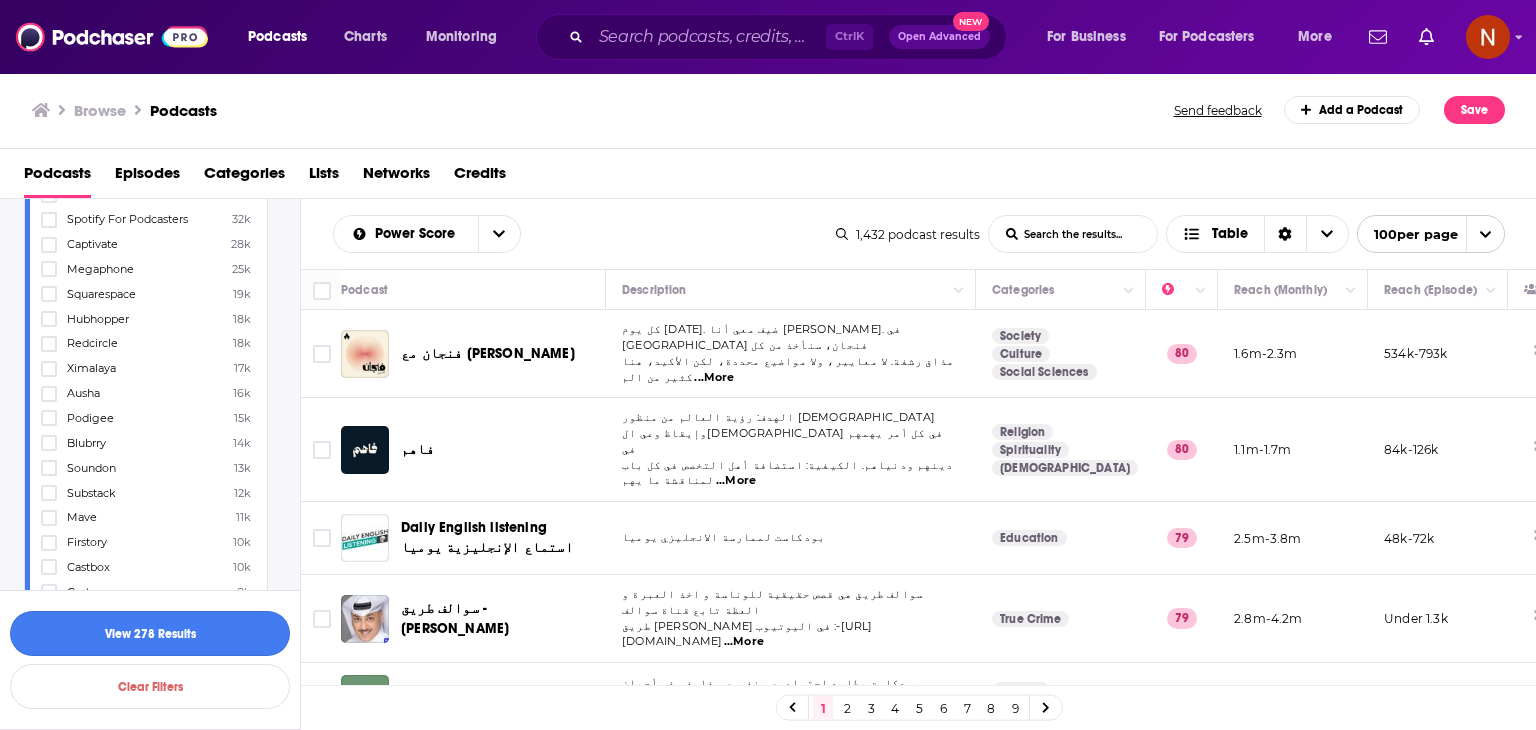 click on "View 278 Results" at bounding box center [150, 633] 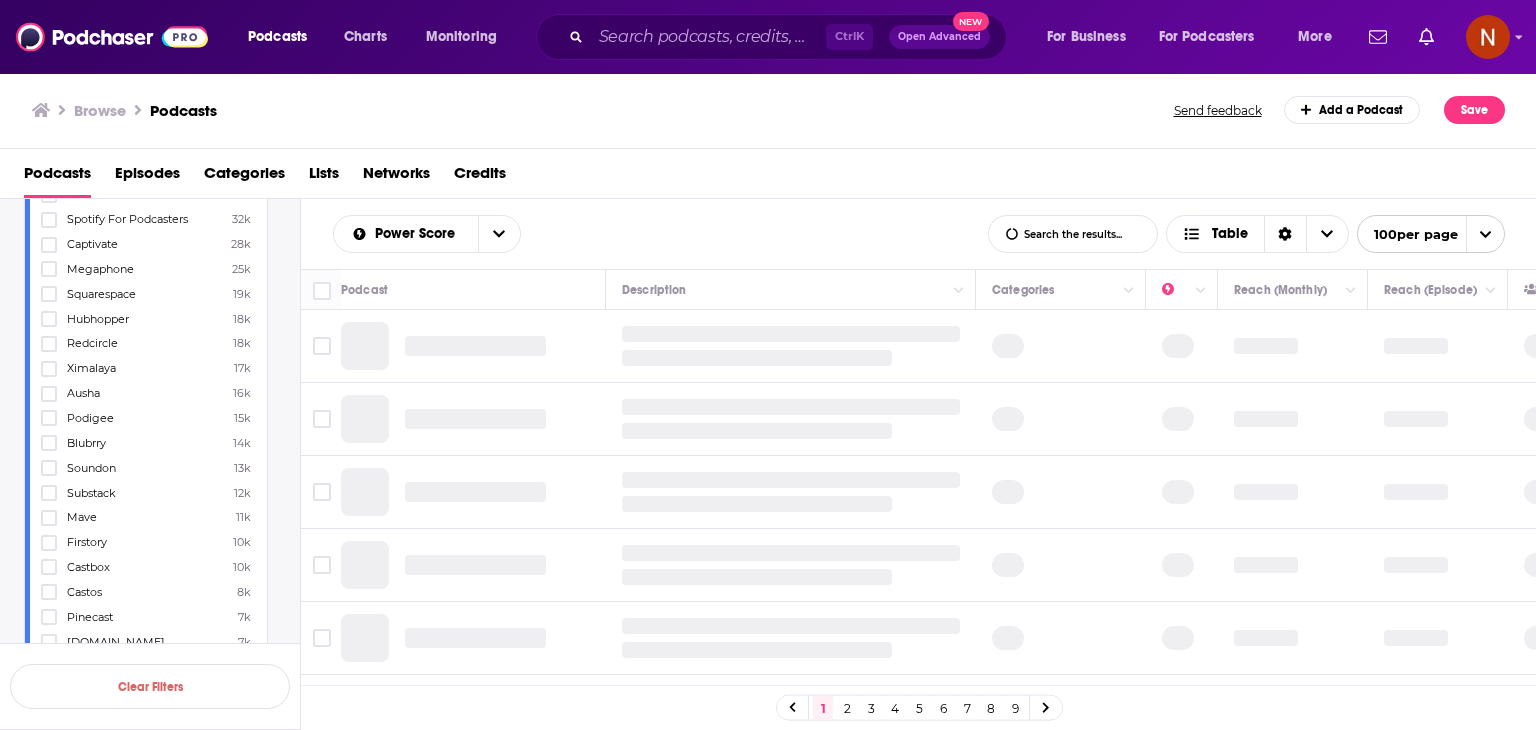 click on "Podcaster.de 7k" at bounding box center (146, 641) 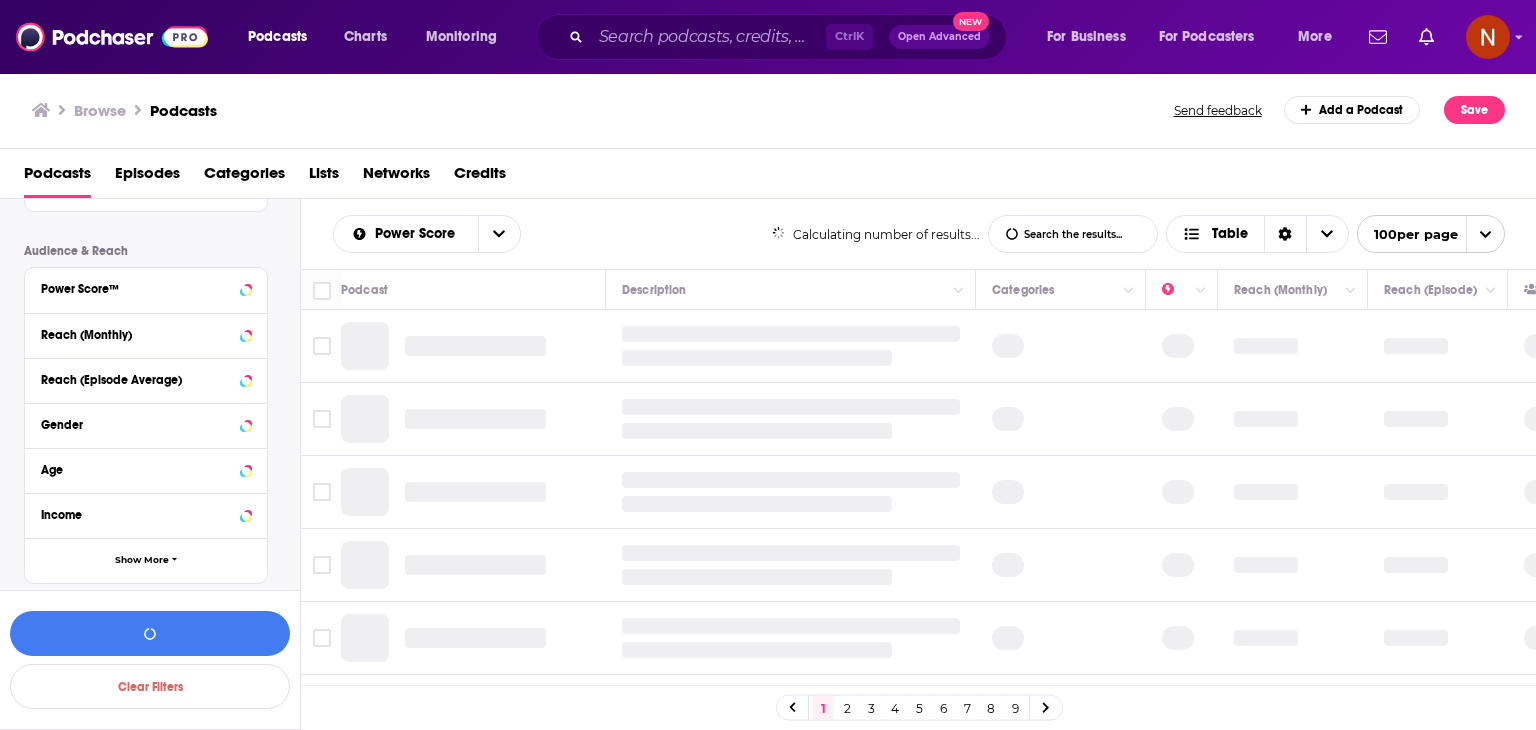 scroll, scrollTop: 1079, scrollLeft: 0, axis: vertical 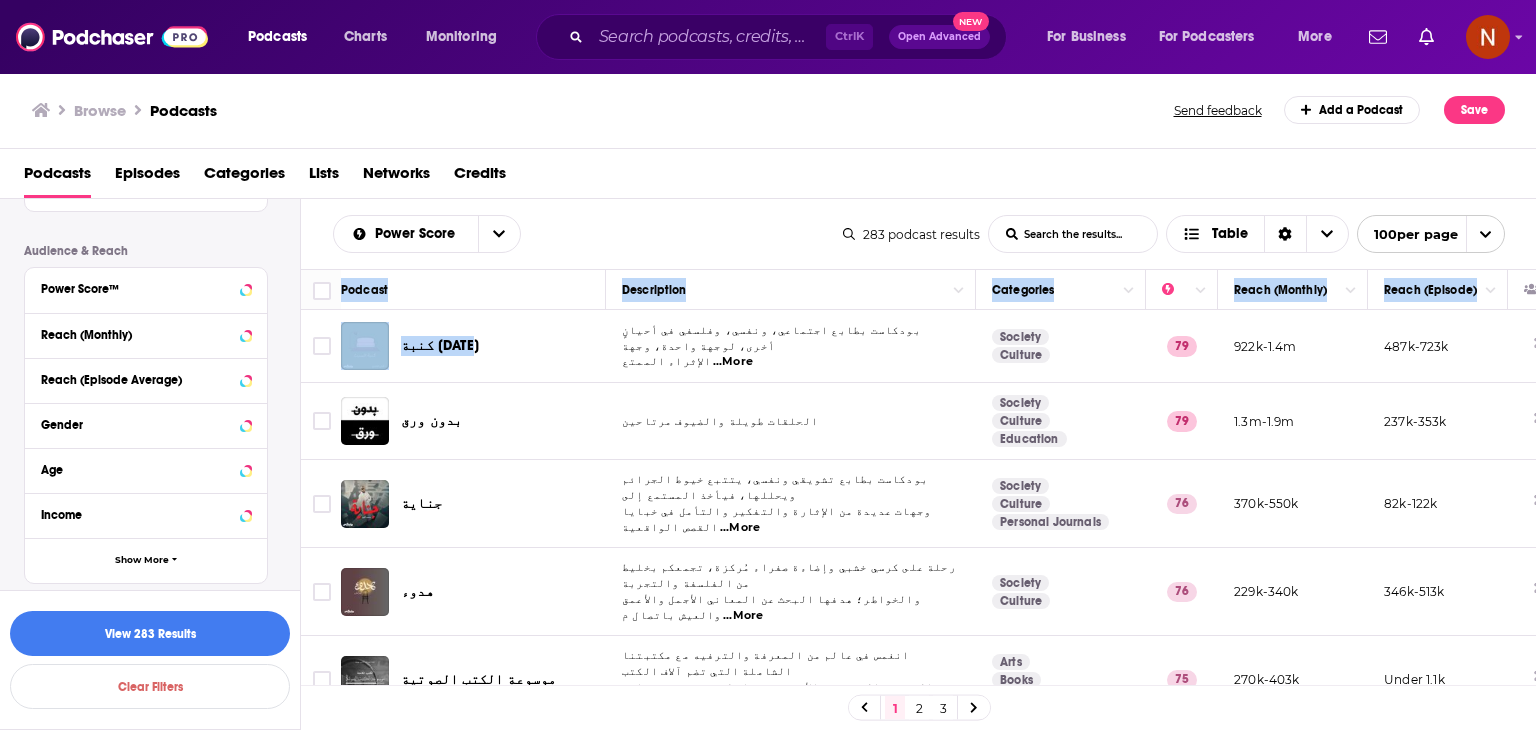 drag, startPoint x: 307, startPoint y: 274, endPoint x: 944, endPoint y: 513, distance: 680.36017 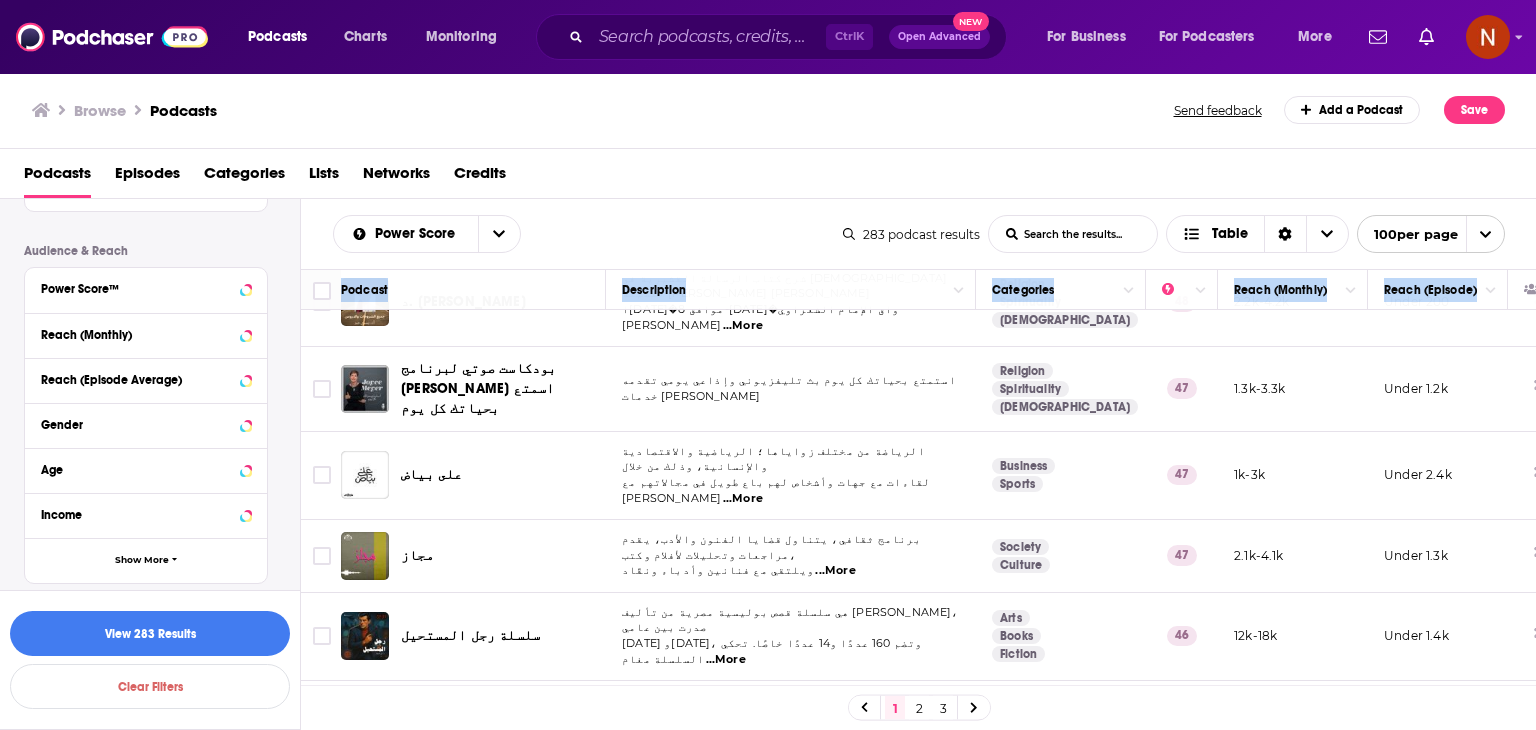 scroll, scrollTop: 7124, scrollLeft: 0, axis: vertical 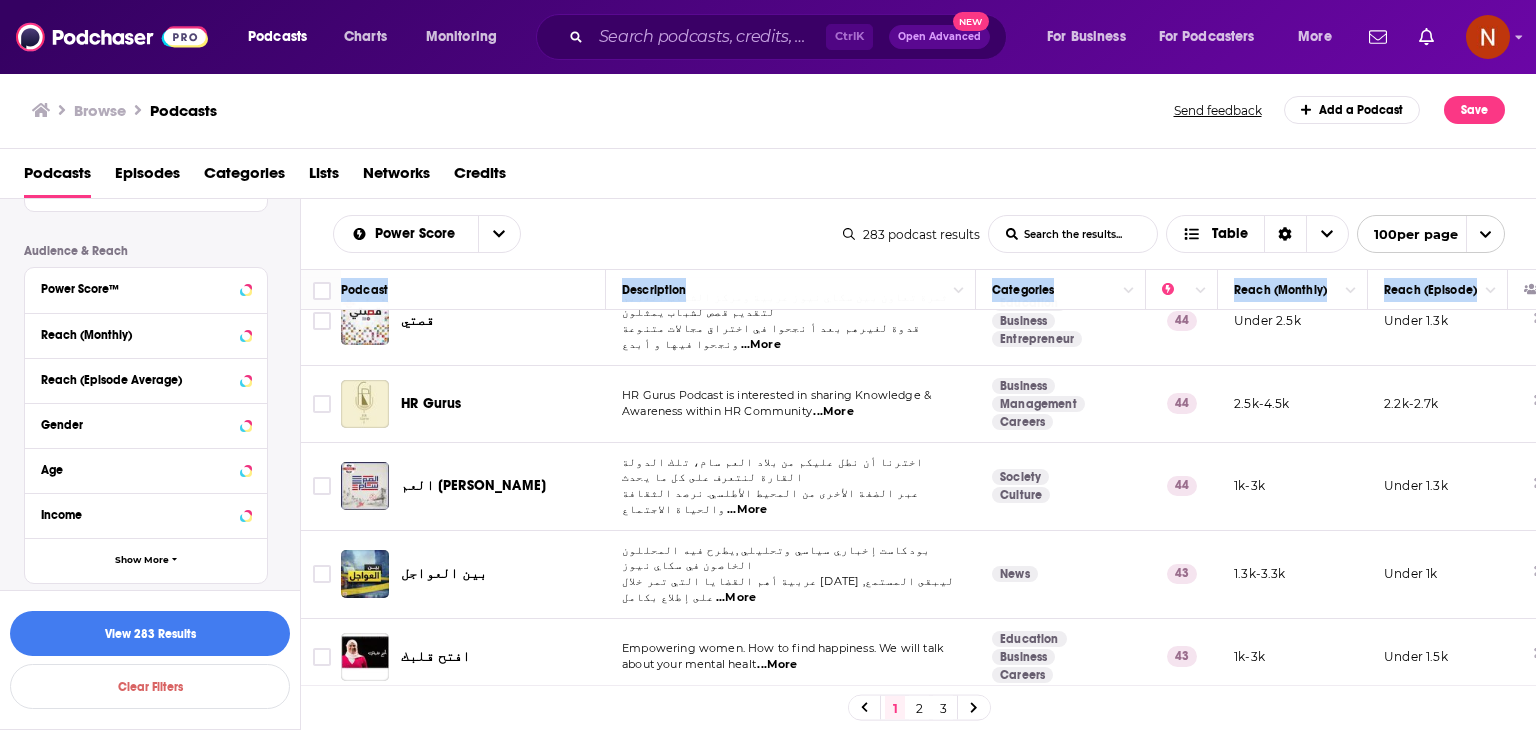 click on "Under 1.1k" at bounding box center [1438, 1578] 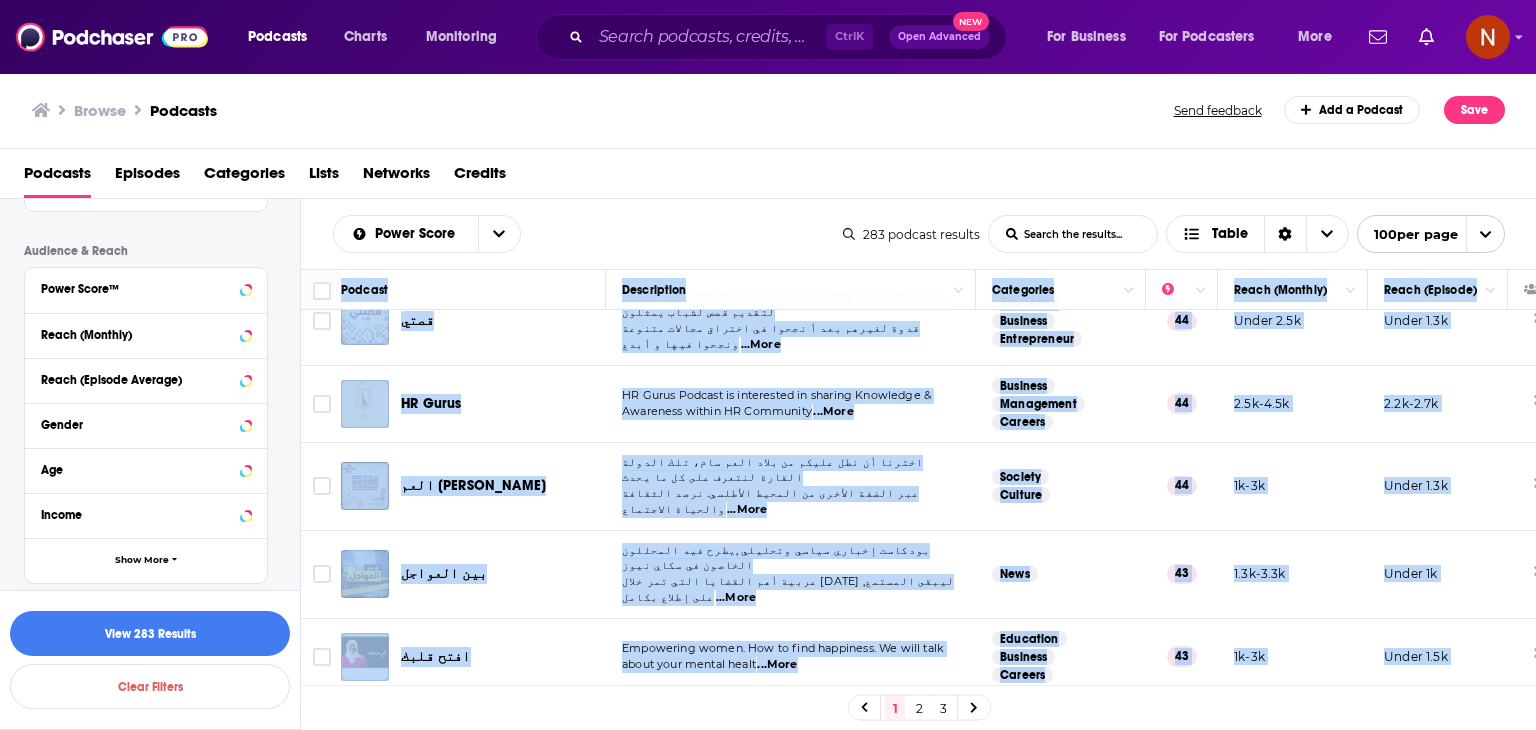 copy on "Podcast Description Categories Reach (Monthly) Reach (Episode) كنبة السبت بودكاست بطابع اجتماعي، ونفسي، وفلسفي في أحيانٍ أخرى، لوجهة واحدة، وجهة الإثراء الممتع  ...More Society Culture 79 922k-1.4m 487k-723k بدون ورق الحلقات طويلة والضيوف مرتاحين Society Culture Education 79 1.3m-1.9m 237k-353k جناية بودكاست بطابع تشويقي ونفسي، يتتبع خيوط الجرائم ويحللها، فيأخذ المستمع إلى وجهات عديدة من الإثارة والتفكير والتأمل في خبايا القصص الواقعية  ...More Society Culture Personal Journals 76 370k-550k 82k-122k هدوء رحلة على كرسي خشبي وإضاءة صفراء مُركزة، تجمعكم بخليط من الفلسفة والتجربة والخواطر؛ هدفها البحث عن المعاني الأجمل والأعمق والعيش باتصال م  ...More Society Culture 76 229k-340k 346k-513k موسوعة الكتب الصوتية انغمس في عالم من المعرفة والترفيه مع مكتبتنا الشاملة التي تضم آلاف الكتب الصوتية العربية والأجنبية. سواء كنت تبحث عن رواية مشوقة لتُنسيك هم  ...More Arts Books Education 75 270k-403k Under 1.1k كلام بالعقل مع د.باسم سليمان "كلام بالعقل" هو بودكاست أسبوعي هدفه استكشاف العقل والمشاعر من منظور جديد ومبسط. ف..." 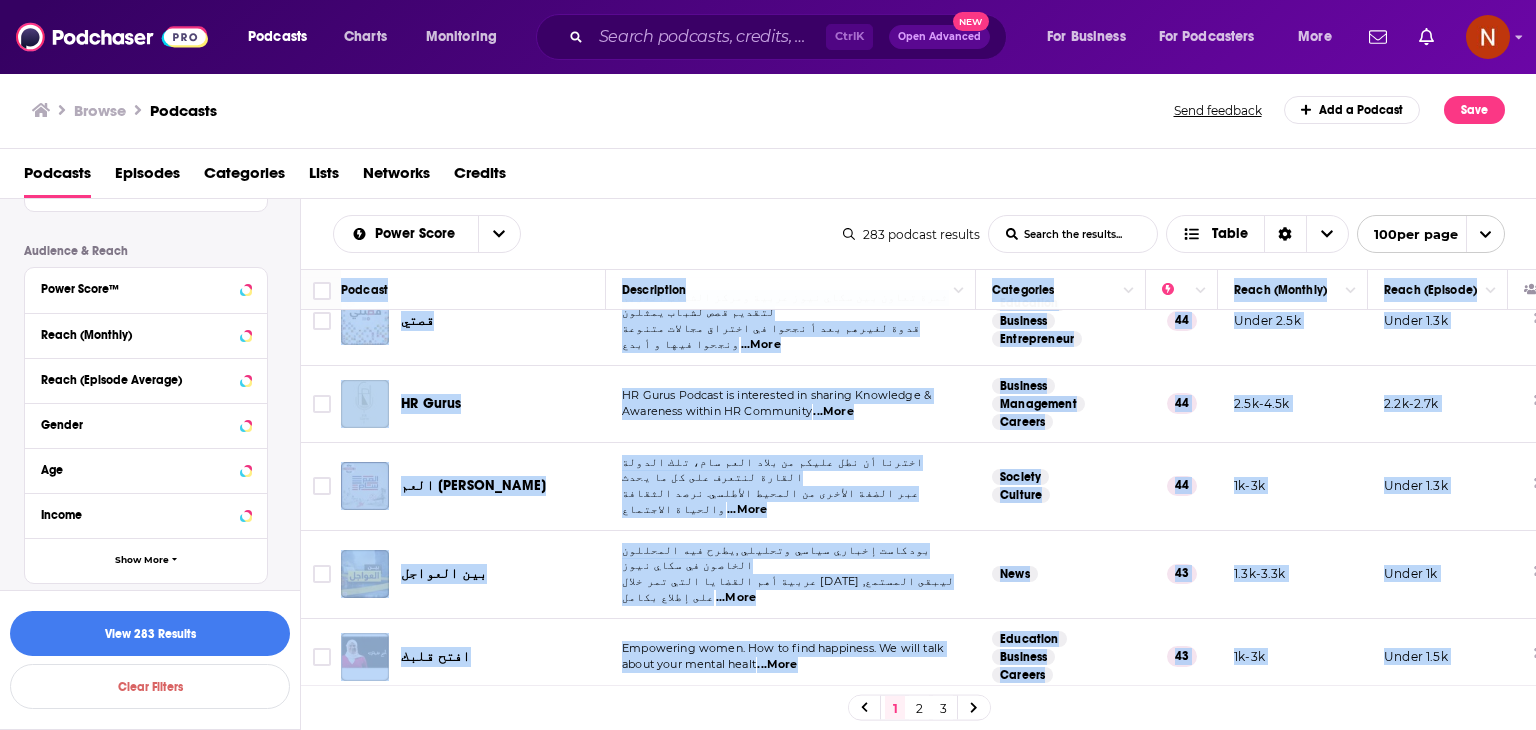click on "2" at bounding box center [919, 708] 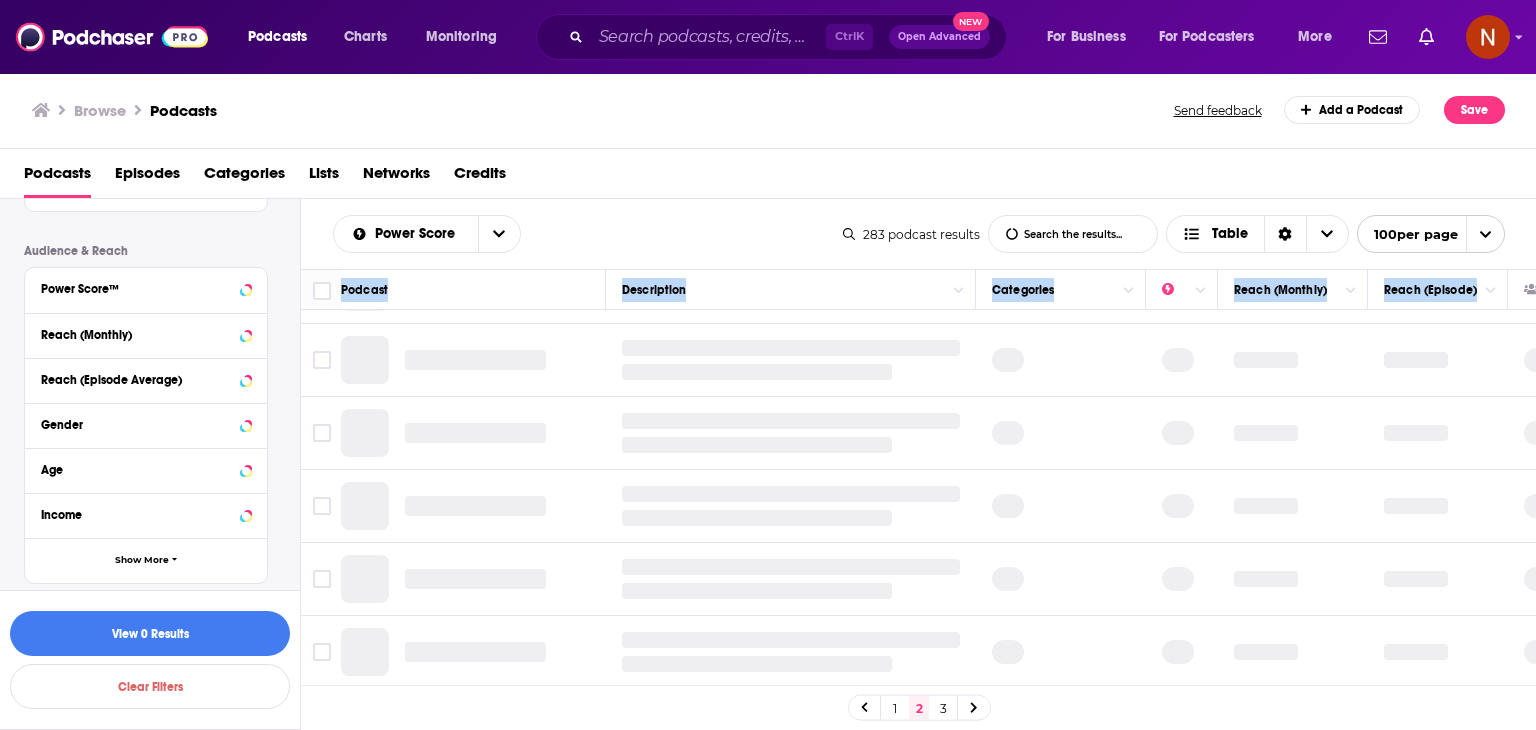 scroll, scrollTop: 1441, scrollLeft: 0, axis: vertical 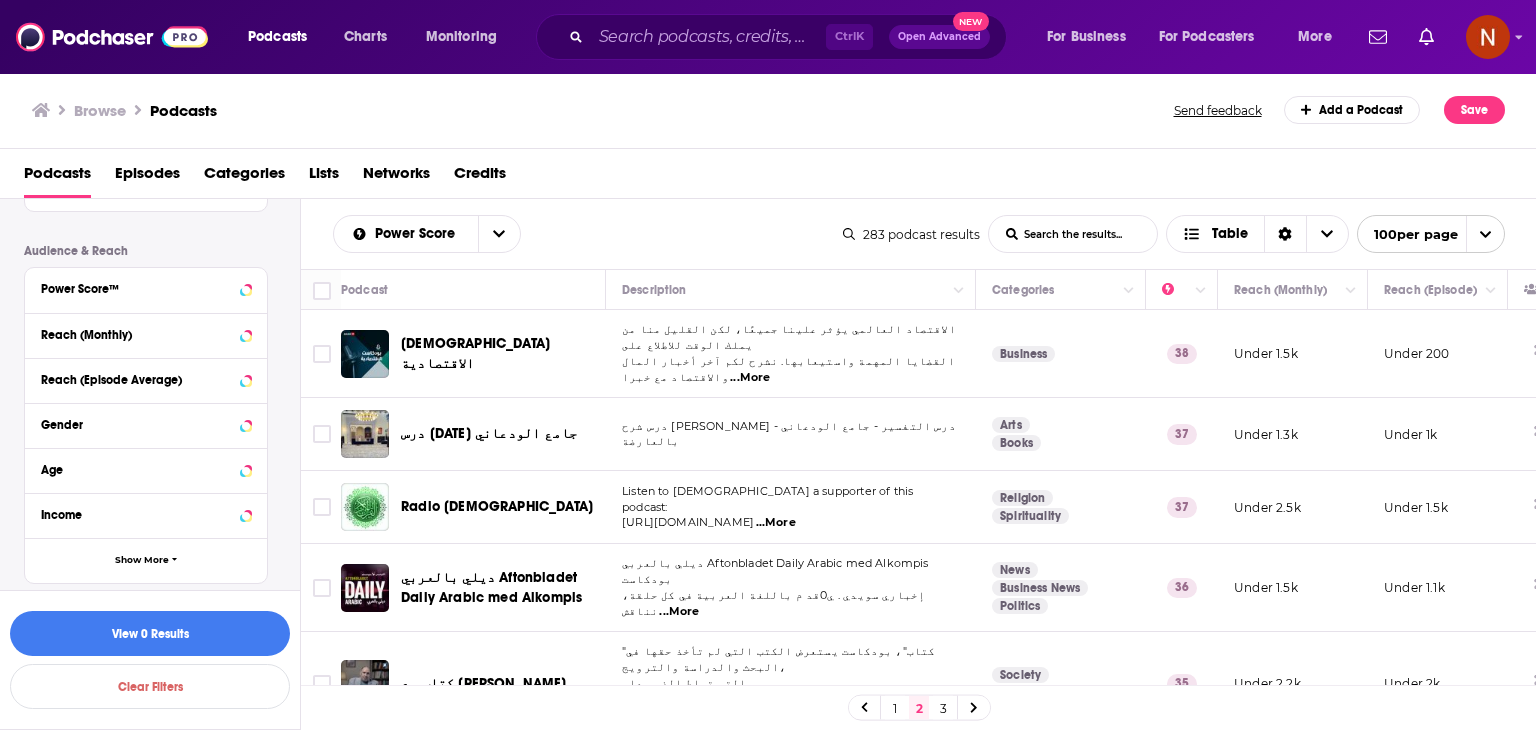 click on "Power Score List Search Input Search the results... Table 283   podcast   results List Search Input Search the results... Table 100  per page" at bounding box center [919, 234] 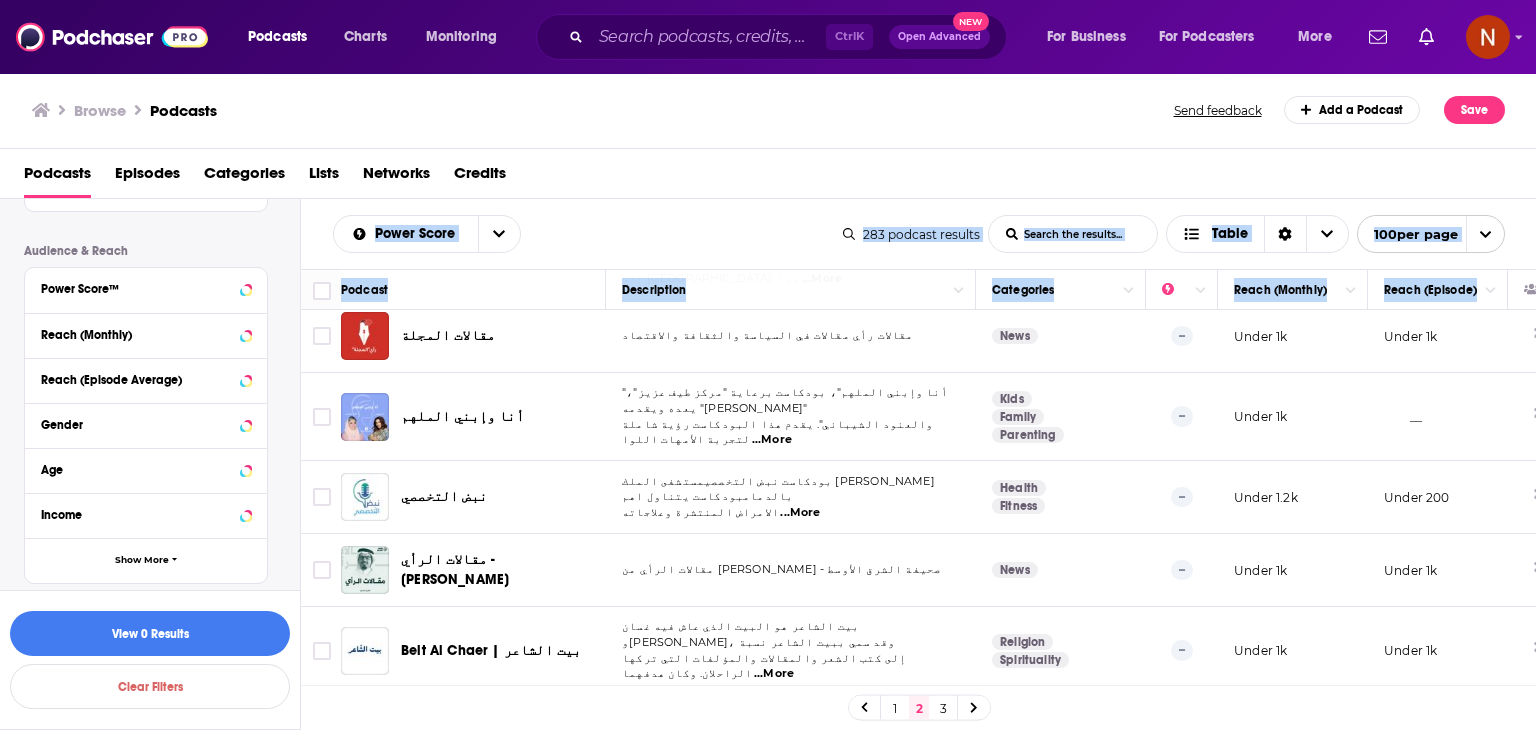 scroll, scrollTop: 5219, scrollLeft: 0, axis: vertical 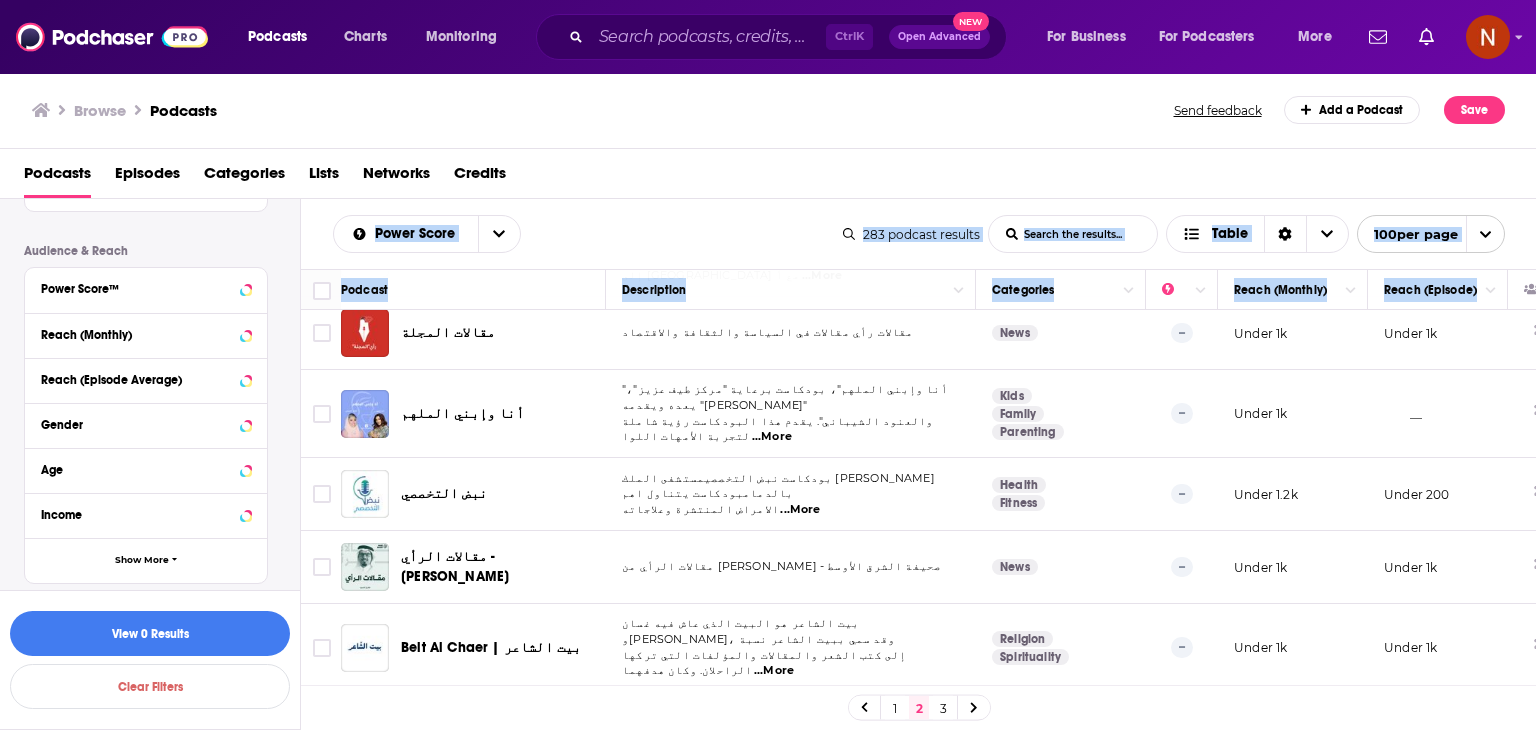 click on "Under 1k" at bounding box center (1438, 1077) 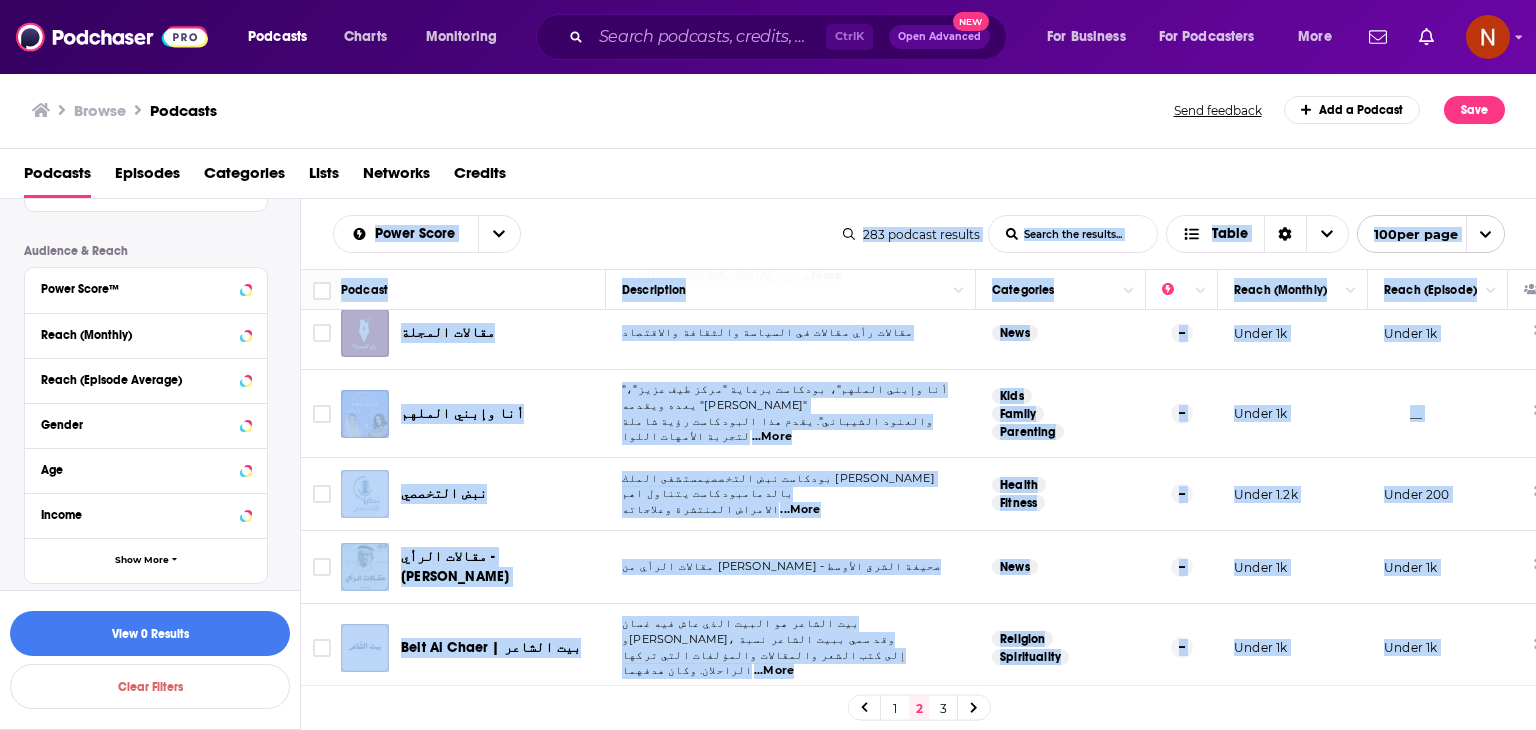 copy on "Power Score List Search Input Search the results... Table 283   podcast   results List Search Input Search the results... Table 100  per page Podcast Description Categories Reach (Monthly) Reach (Episode) بودكاست الاقتصادية الاقتصاد العالمي يؤثر علينا جميعًا، لكن القليل منا من يملك الوقت للاطلاع على القضايا المهمة واستيعابها. نشرح لكم آخر أخبار المال والاقتصاد مع خبرا  ...More Business 38 Under 1.5k Under 200 درس السبت جامع الودعاني درس شرح رياض الصالحين - درس التفسير - جامع الودعاني بالعارضة Arts Books 37 Under 1.3k Under 1k Radio Quran Listen to QuranBecome a supporter of this podcast: https://www.spreaker.com/podcast/radio-quran--5  ...More Religion Spirituality 37 Under 2.5k Under 1.5k ديلي بالعربي Aftonbladet Daily Arabic med Alkompis ديلي بالعربي Aftonbladet Daily Arabic med Alkompis    بودكاست إخباري سويدي               .  ي0قد م باللغة العربية في كل حلقة، نناقش   ...More News Business News Politics 36 Under 1.5k Under 1.1k كتاب مع حسين سعدون "كتاب"، بودكاست يستعرض الكتب التي لم تأخذ حقها في البحث و..." 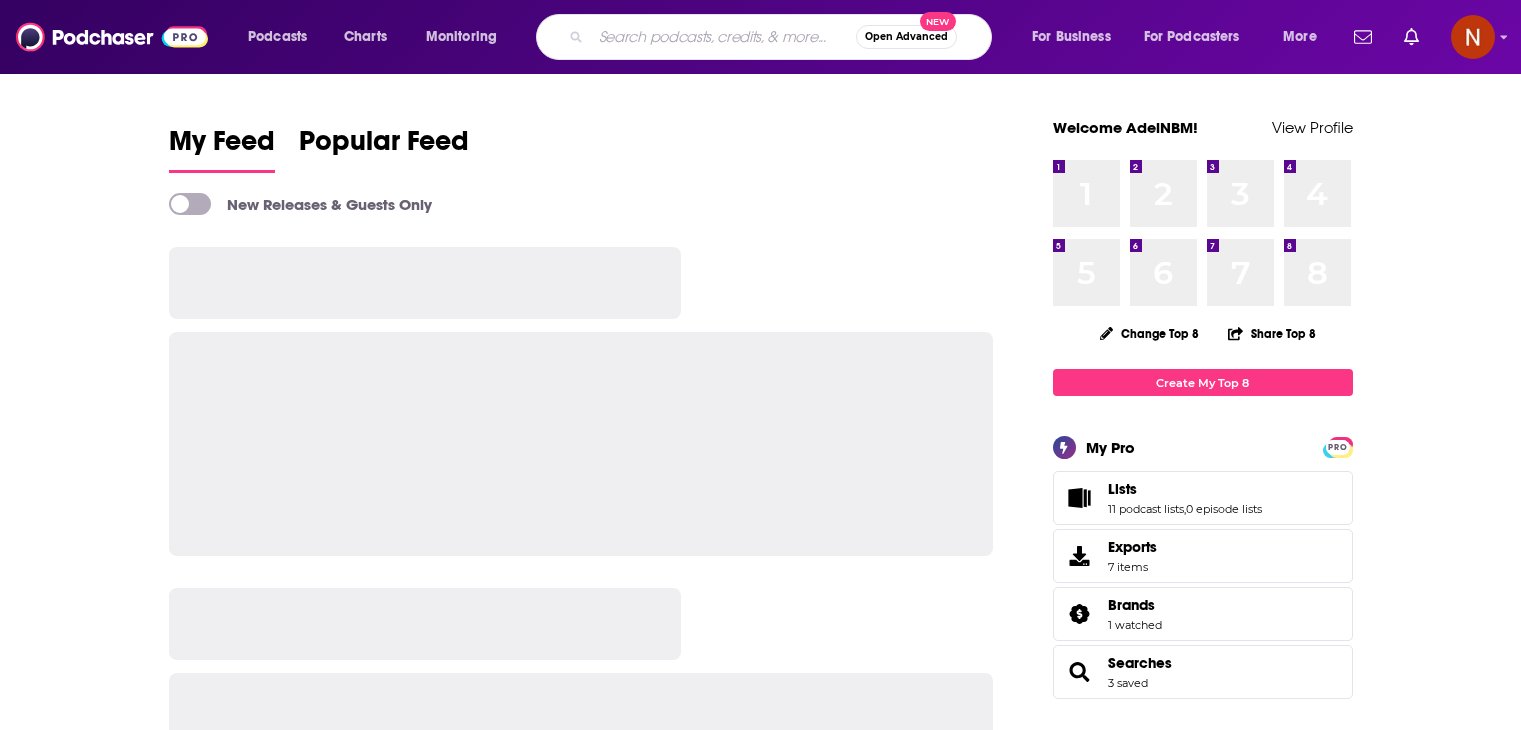 scroll, scrollTop: 0, scrollLeft: 0, axis: both 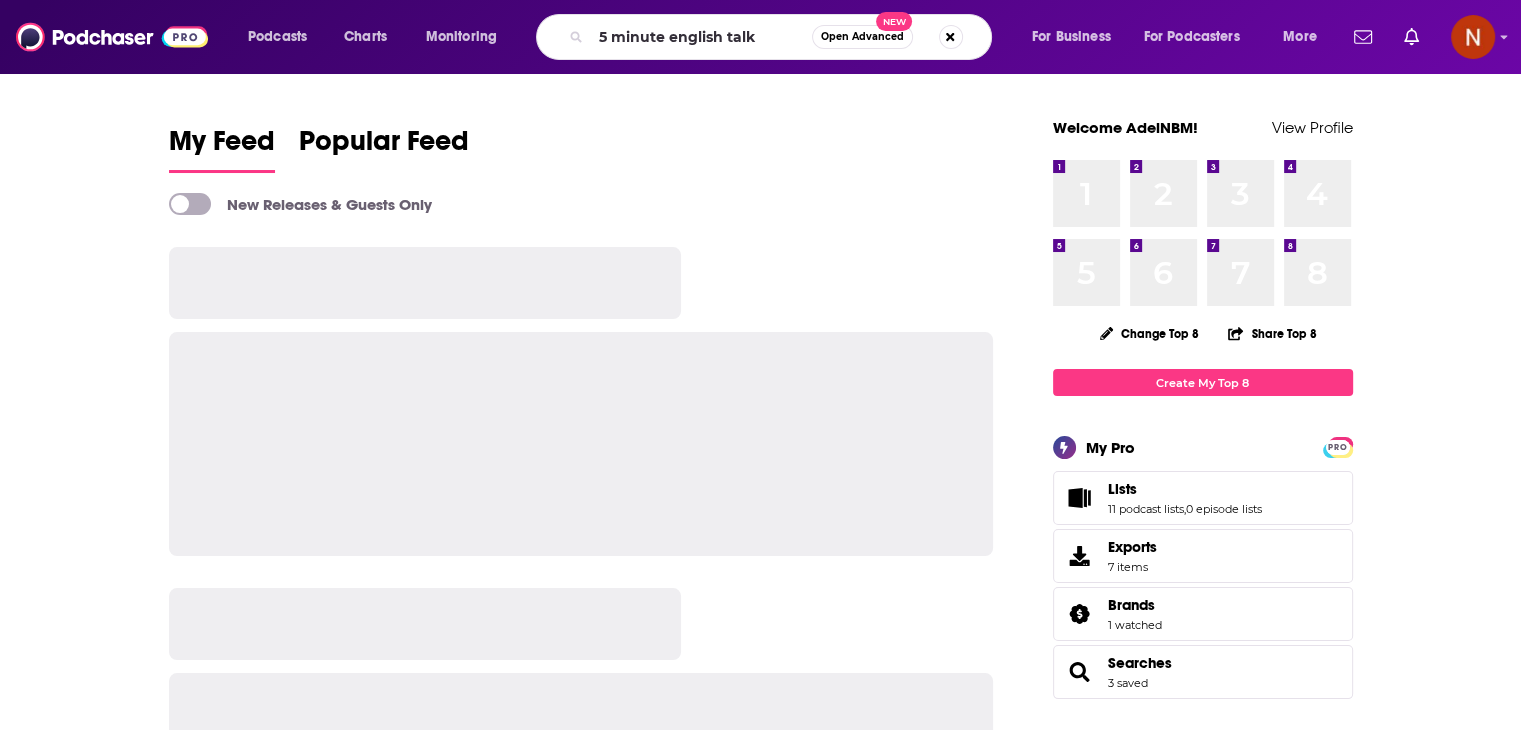 type on "5 minute english talk" 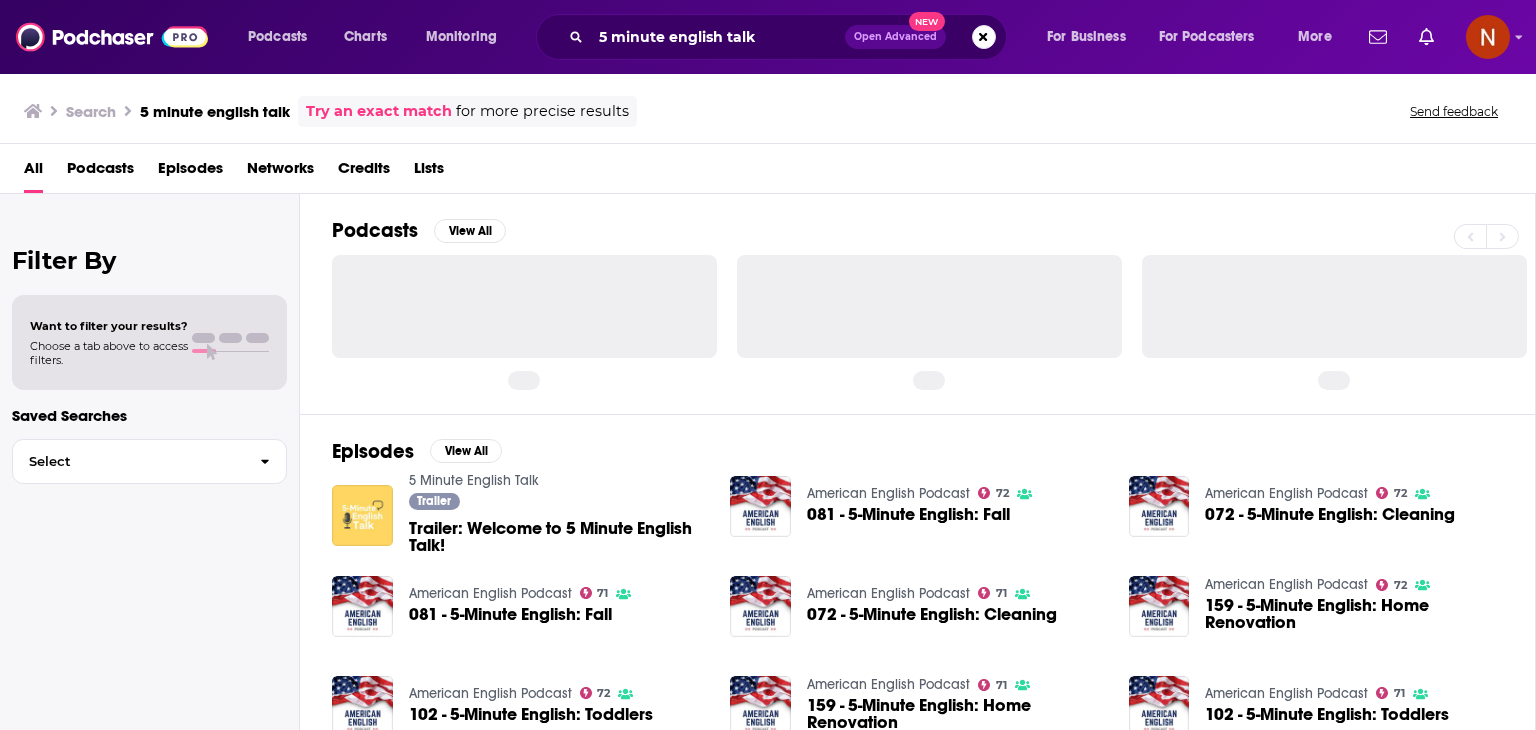 click at bounding box center [362, 515] 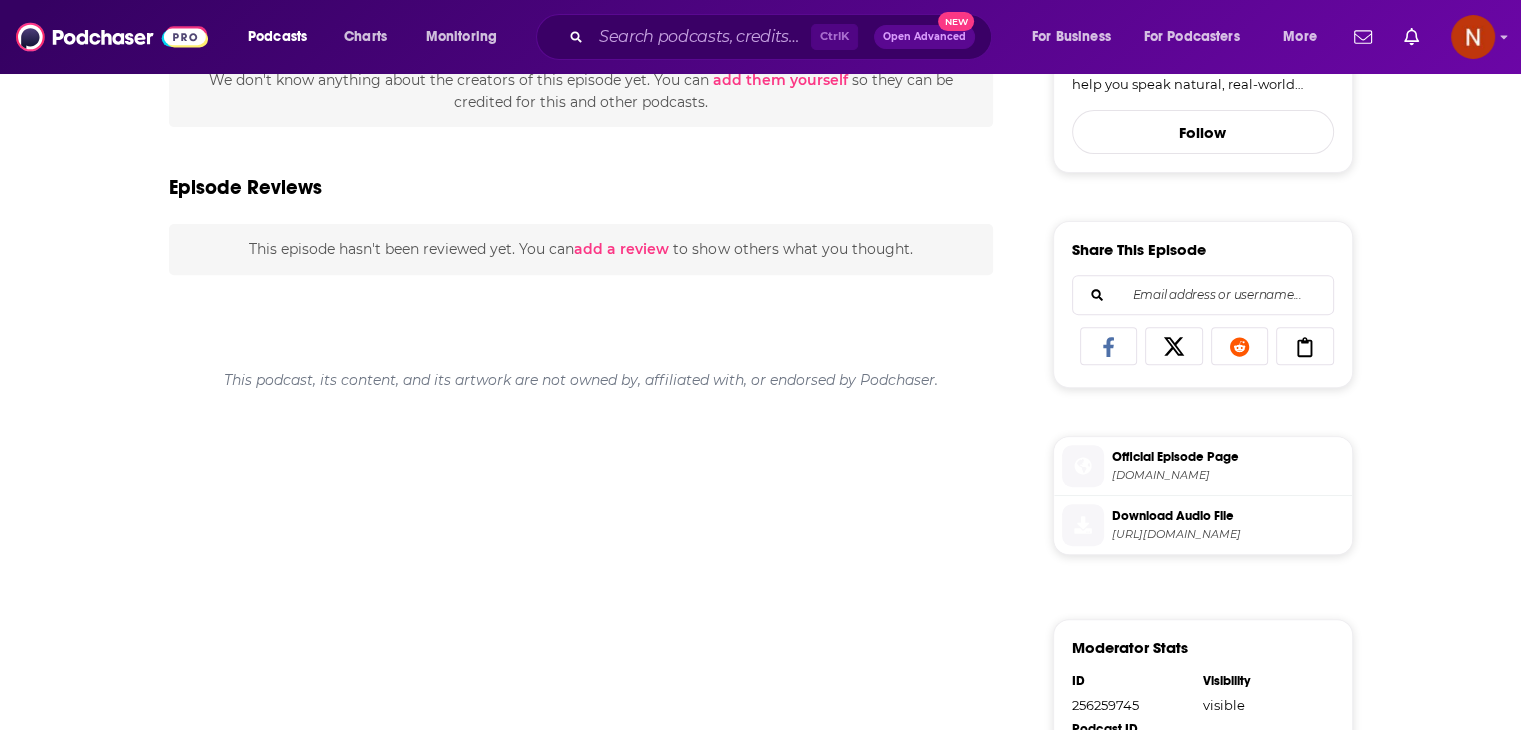scroll, scrollTop: 0, scrollLeft: 0, axis: both 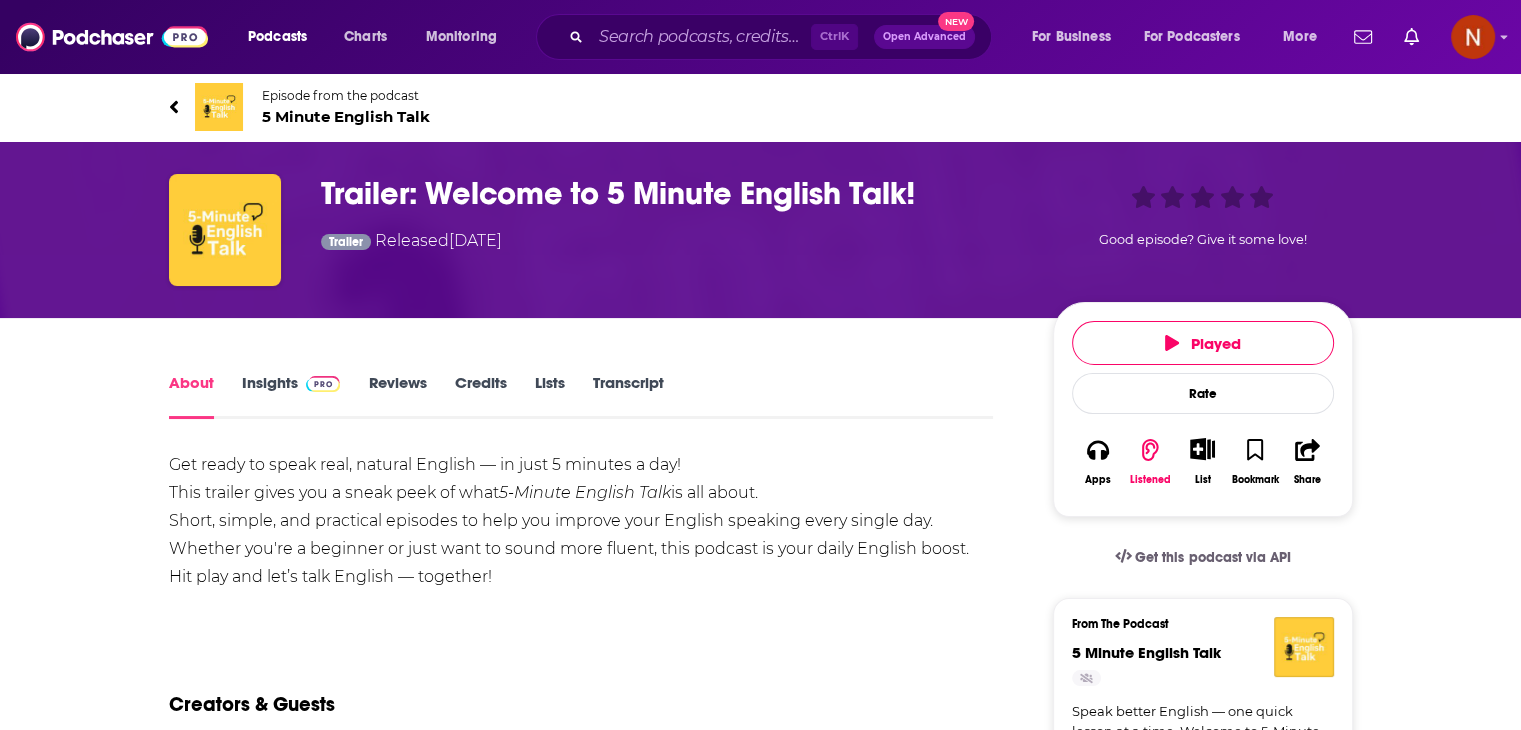 click on "Insights" at bounding box center [291, 396] 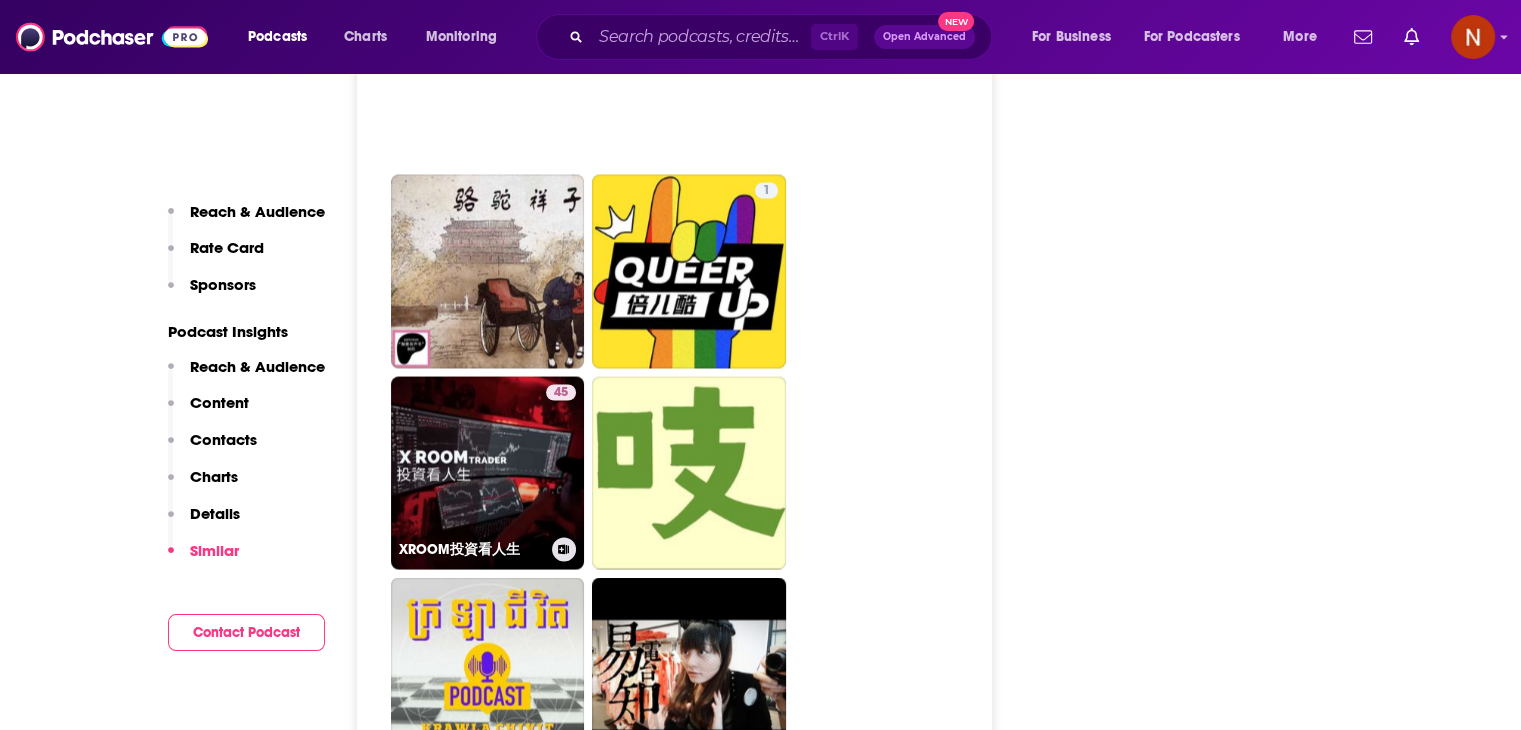scroll, scrollTop: 3611, scrollLeft: 0, axis: vertical 